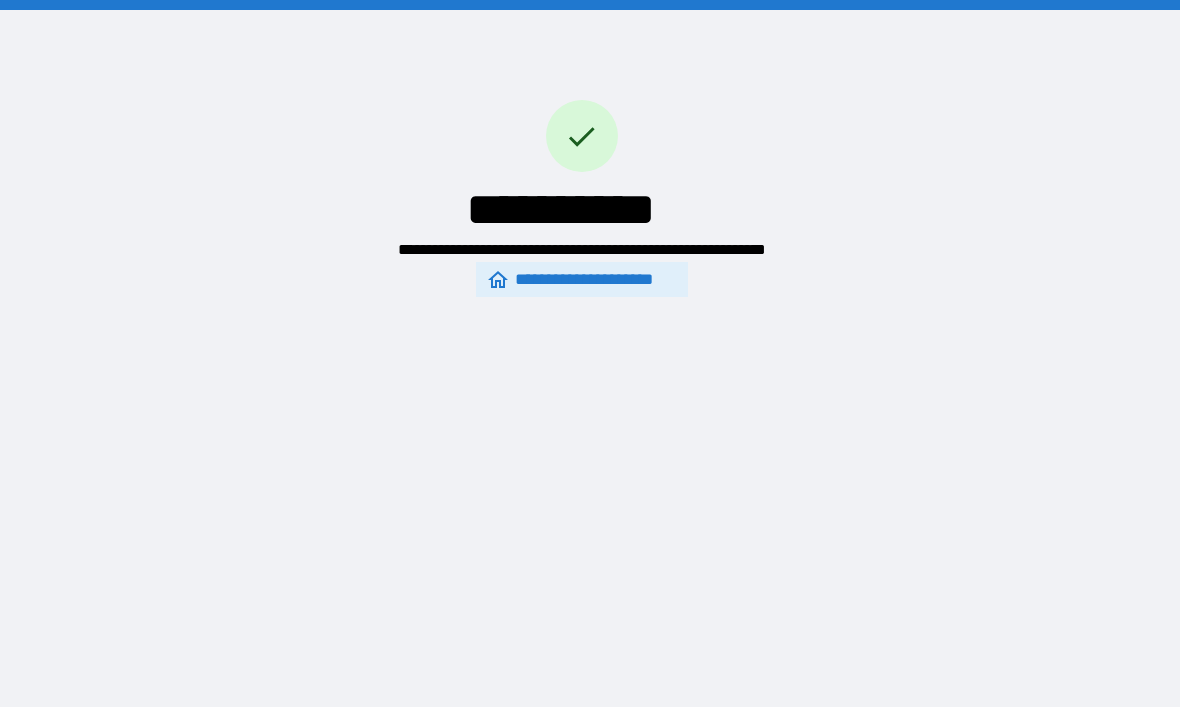 scroll, scrollTop: 68, scrollLeft: 0, axis: vertical 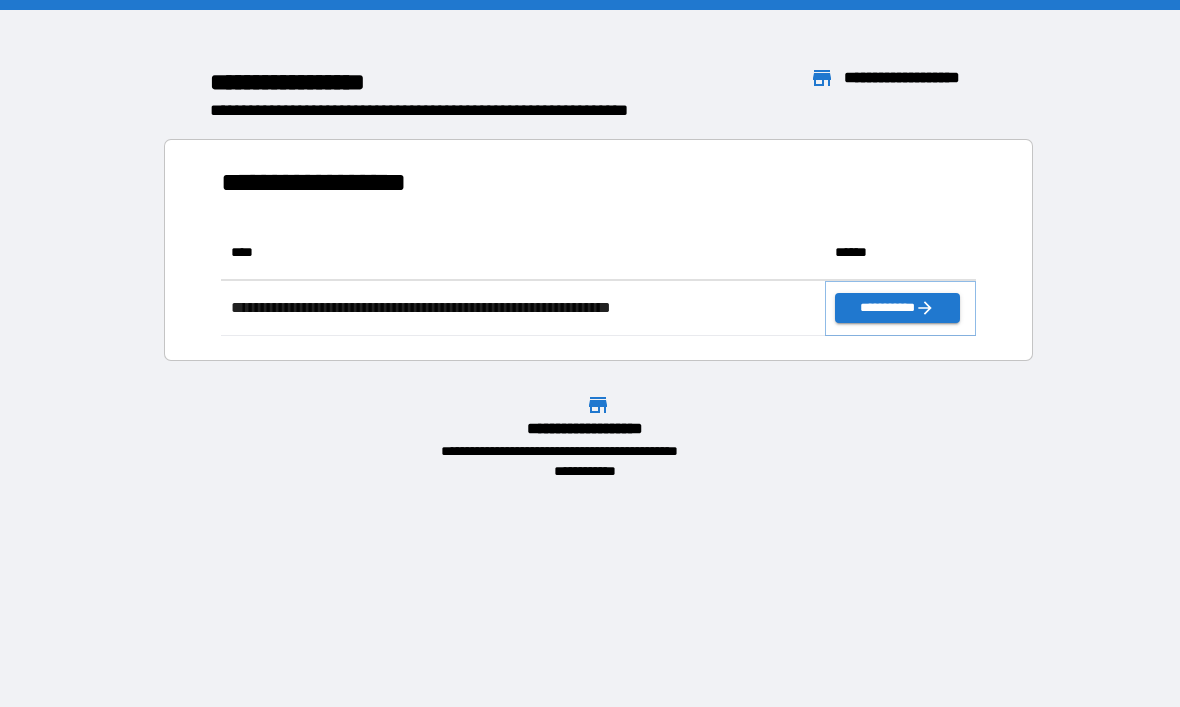 click on "**********" at bounding box center [897, 308] 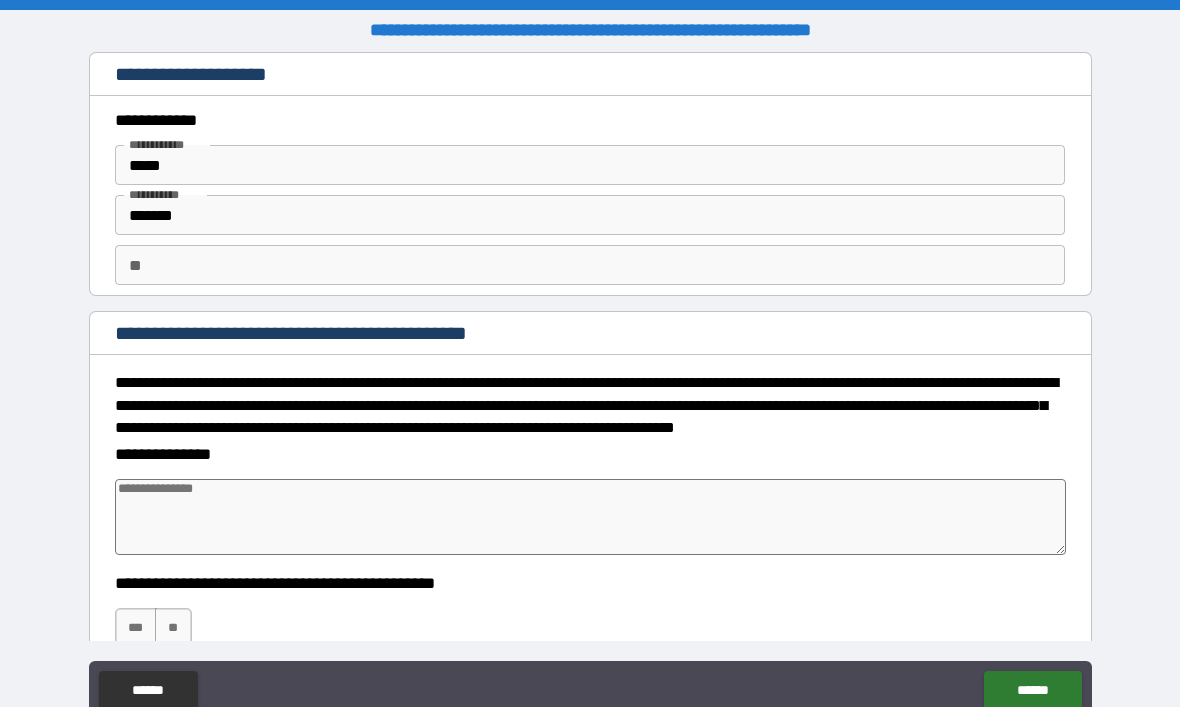 type on "*" 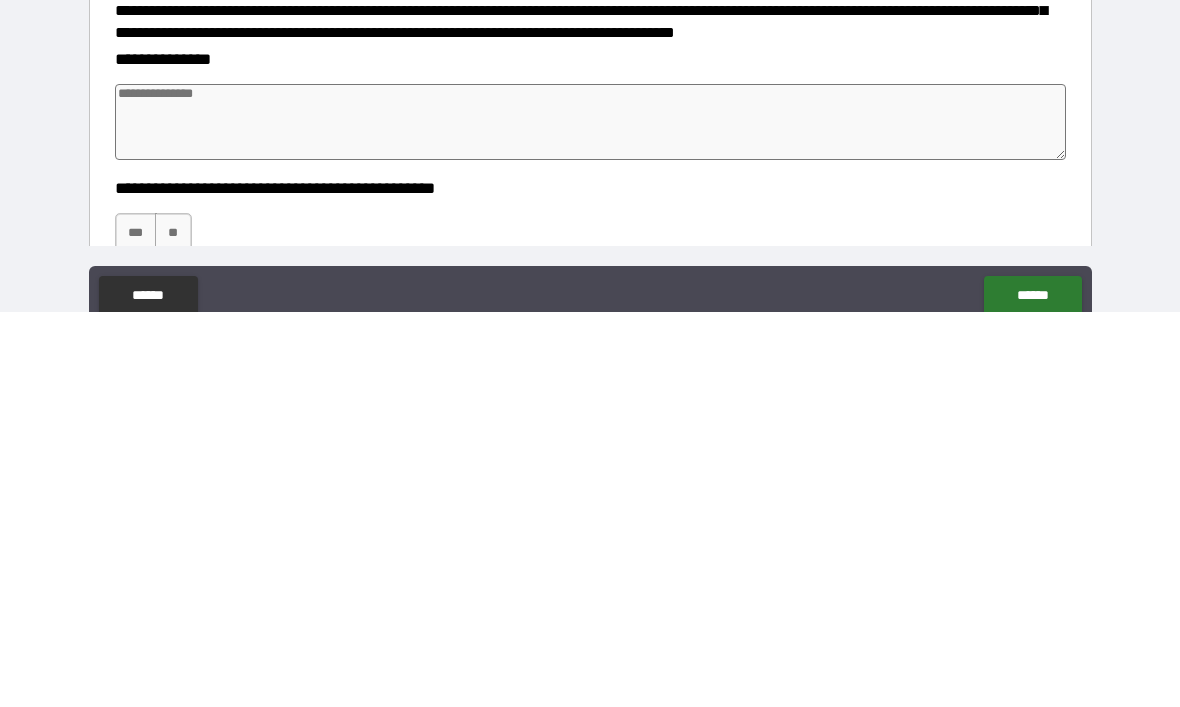 type on "*" 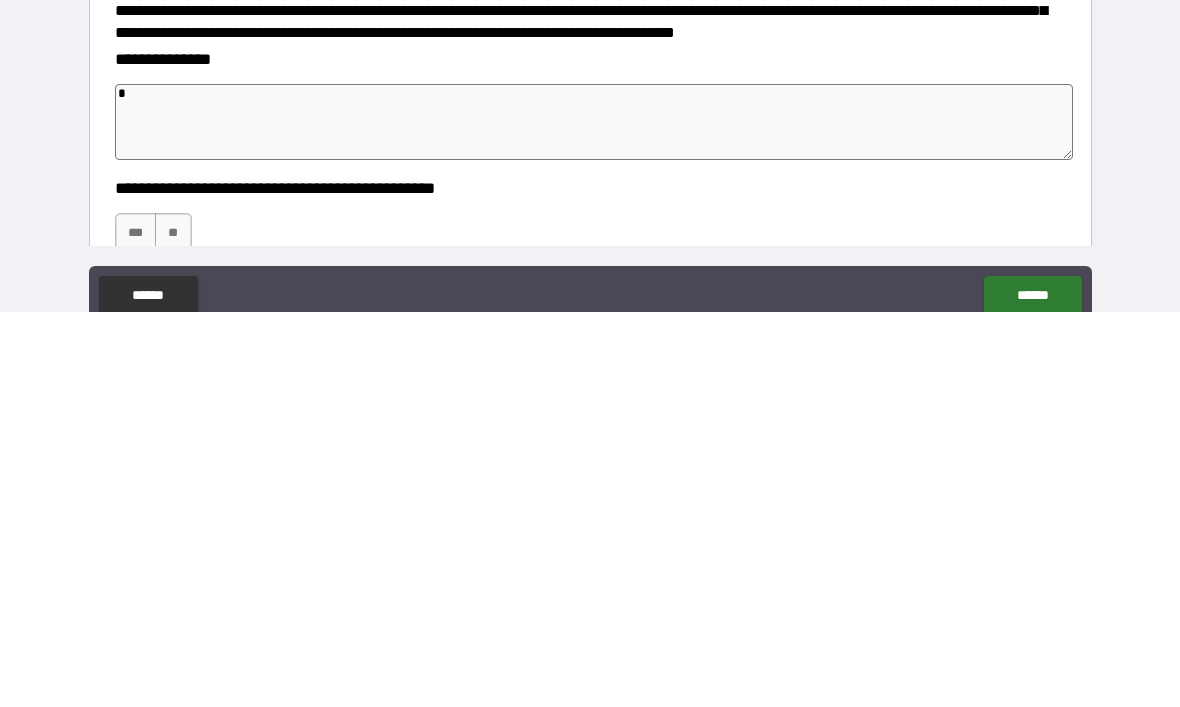 type on "*" 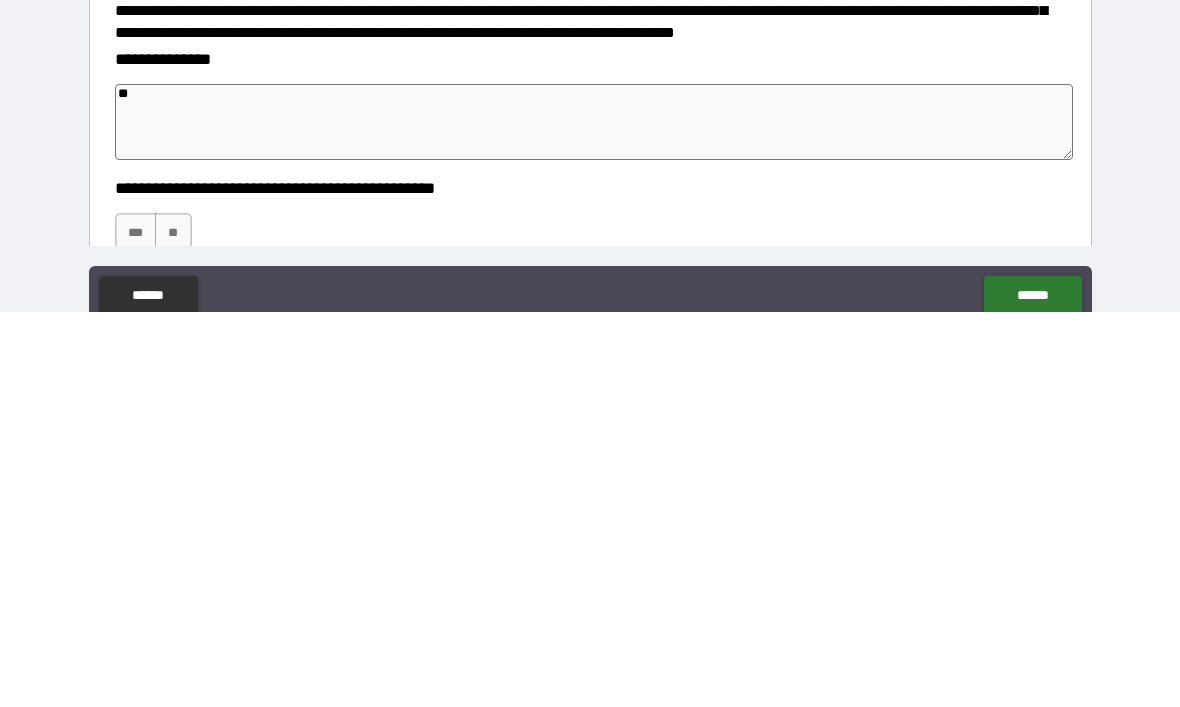 type on "*" 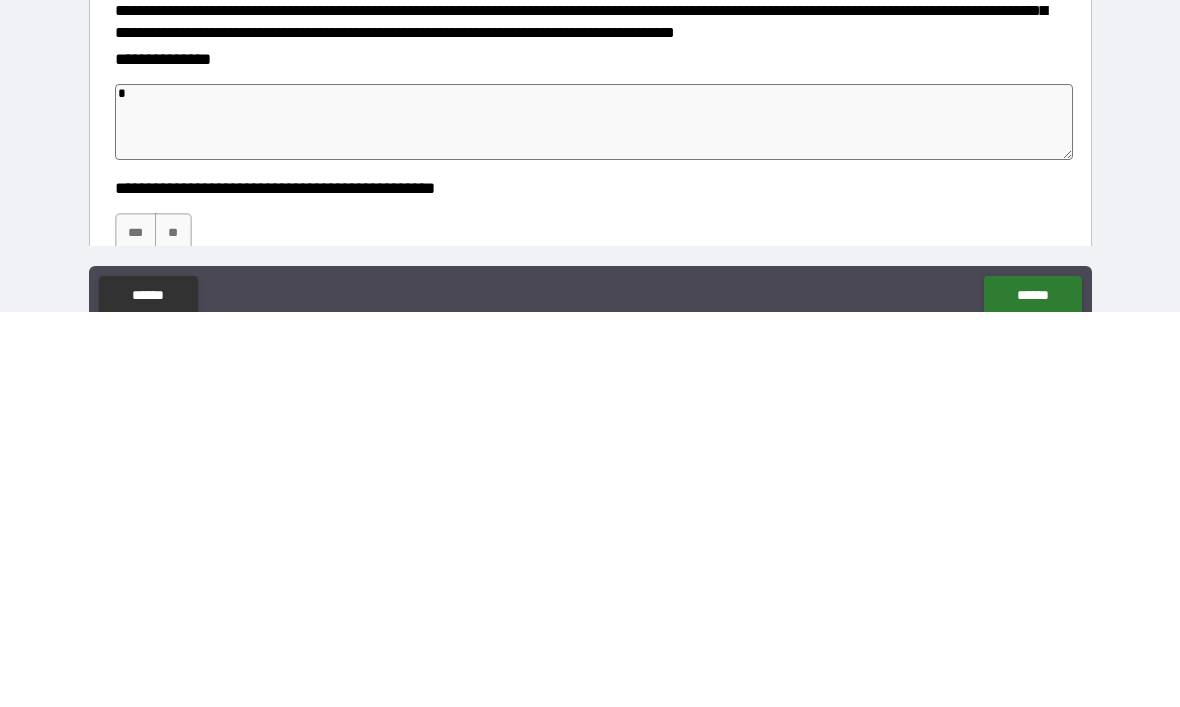 type on "*" 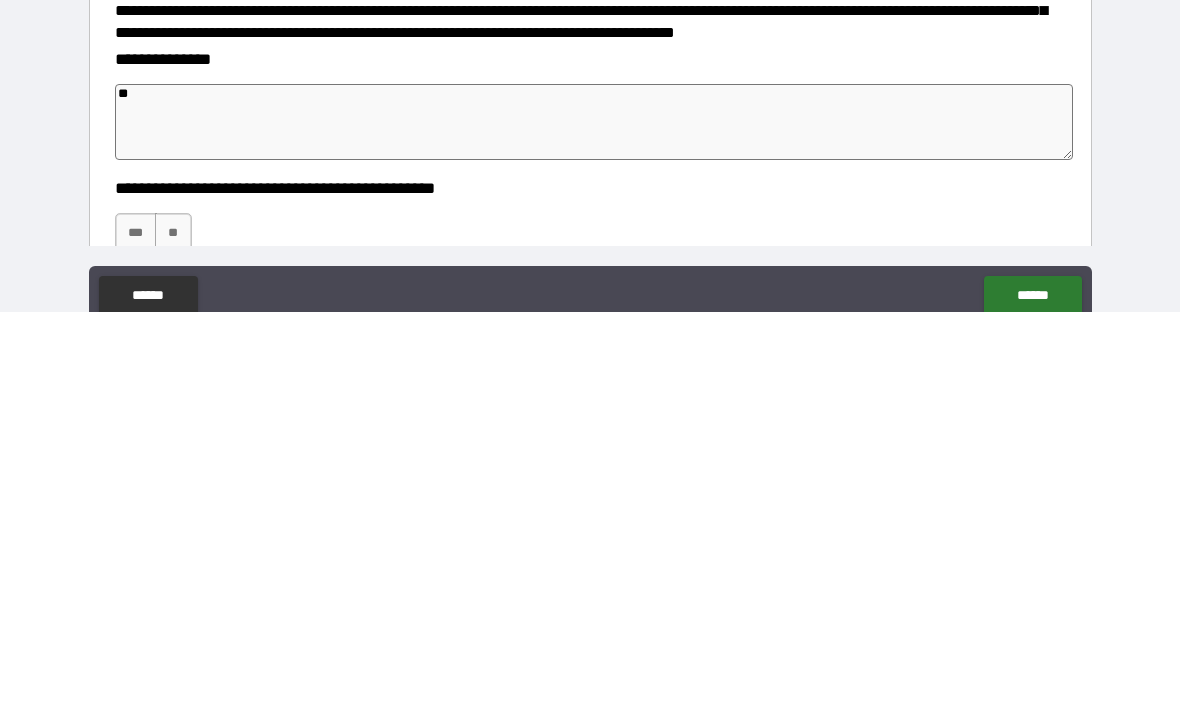 type on "*" 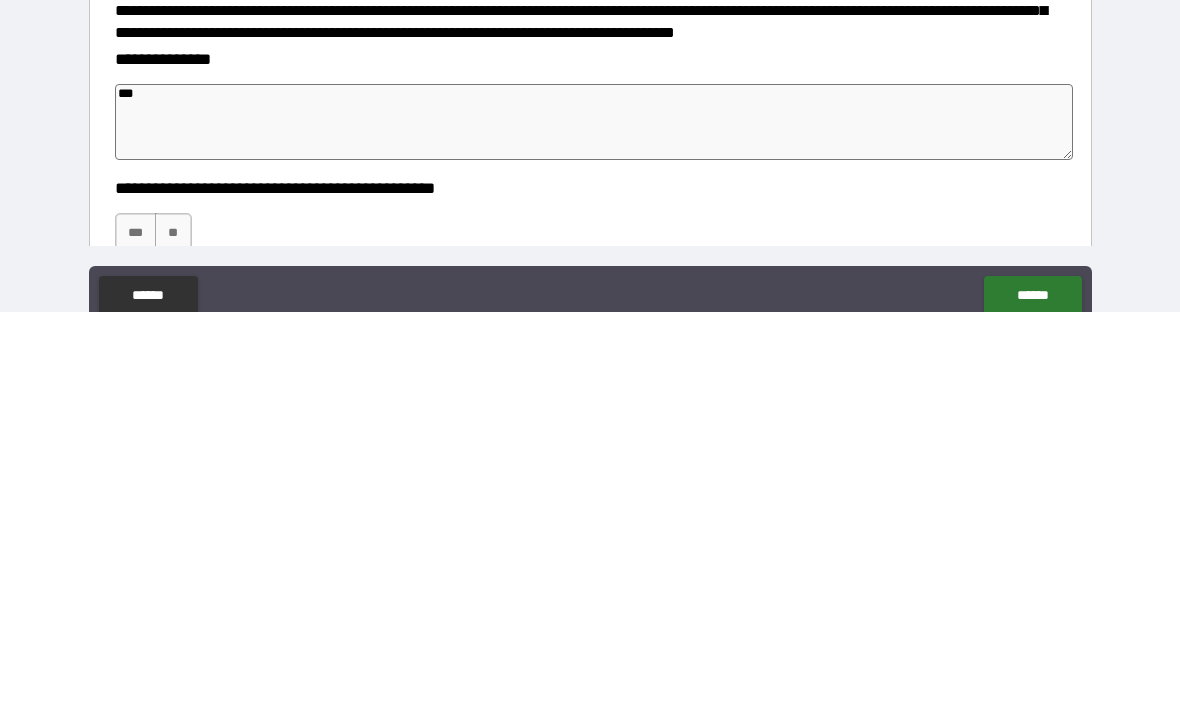 type on "*" 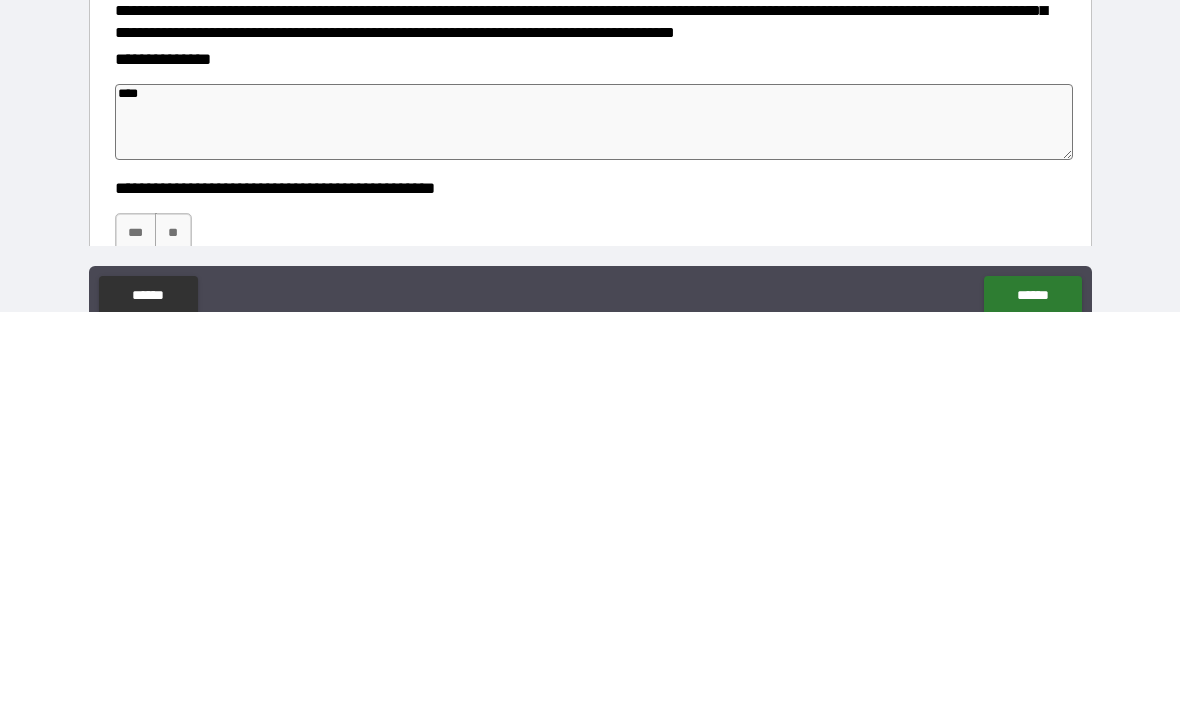 type on "*" 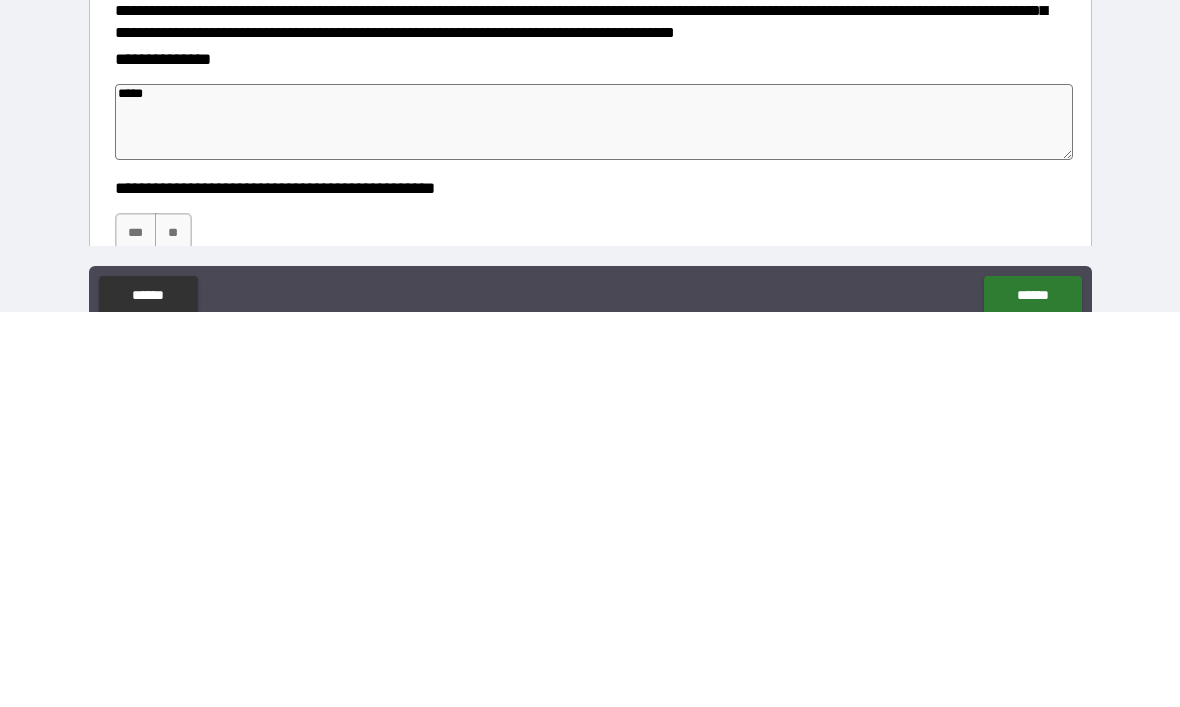 type on "*" 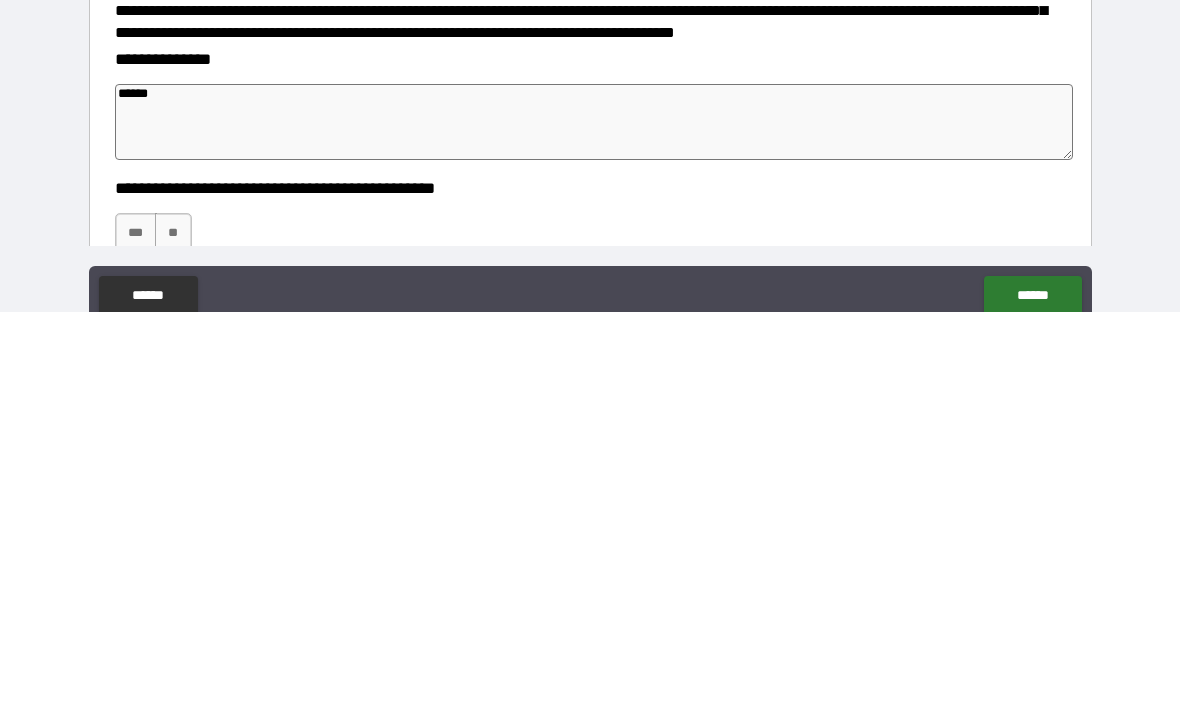 type on "*" 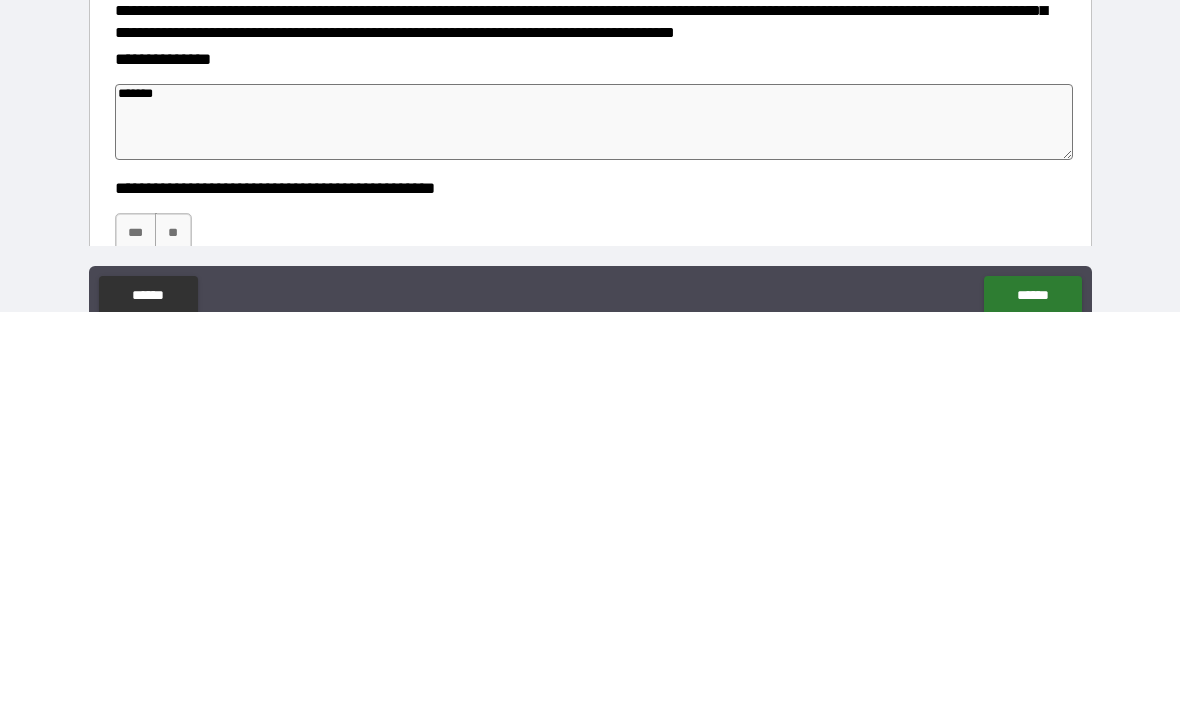 type on "*" 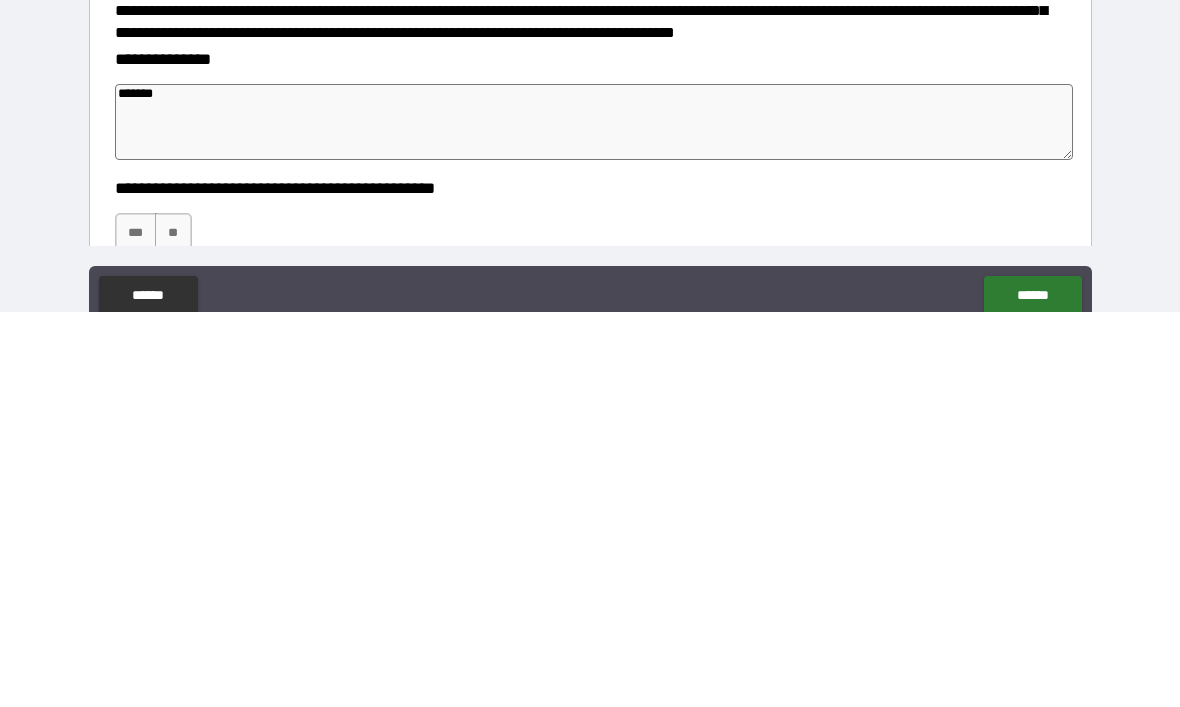 type on "********" 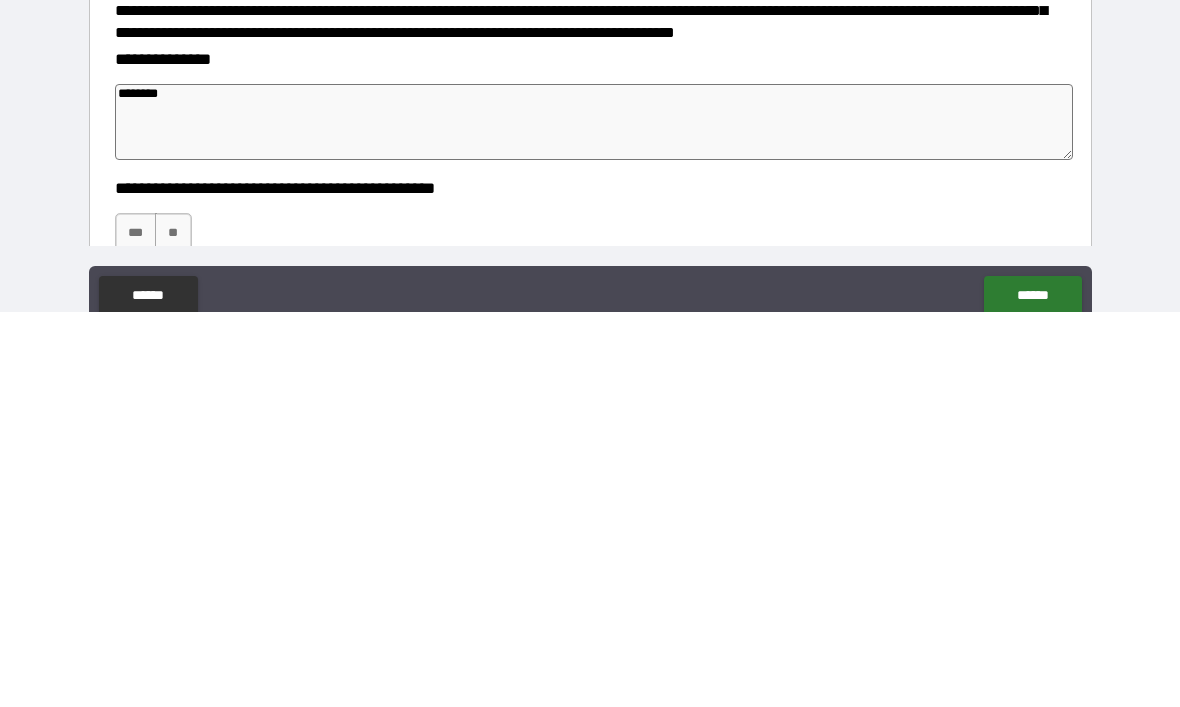 type on "*" 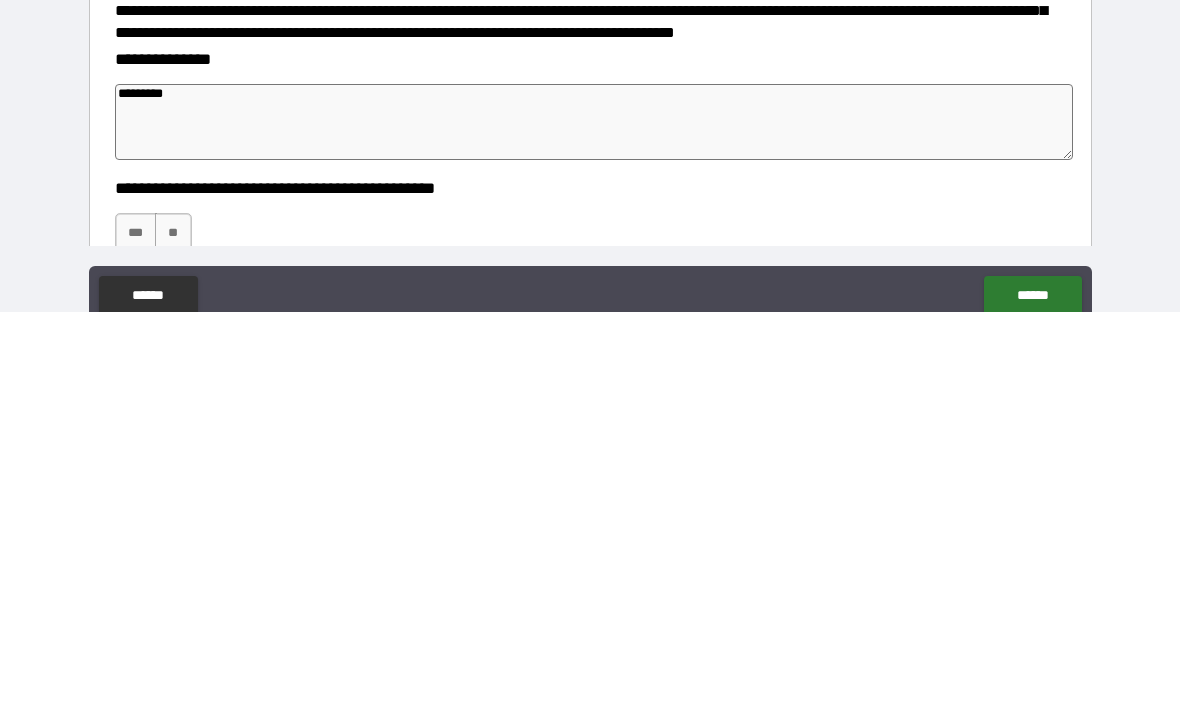 type on "*" 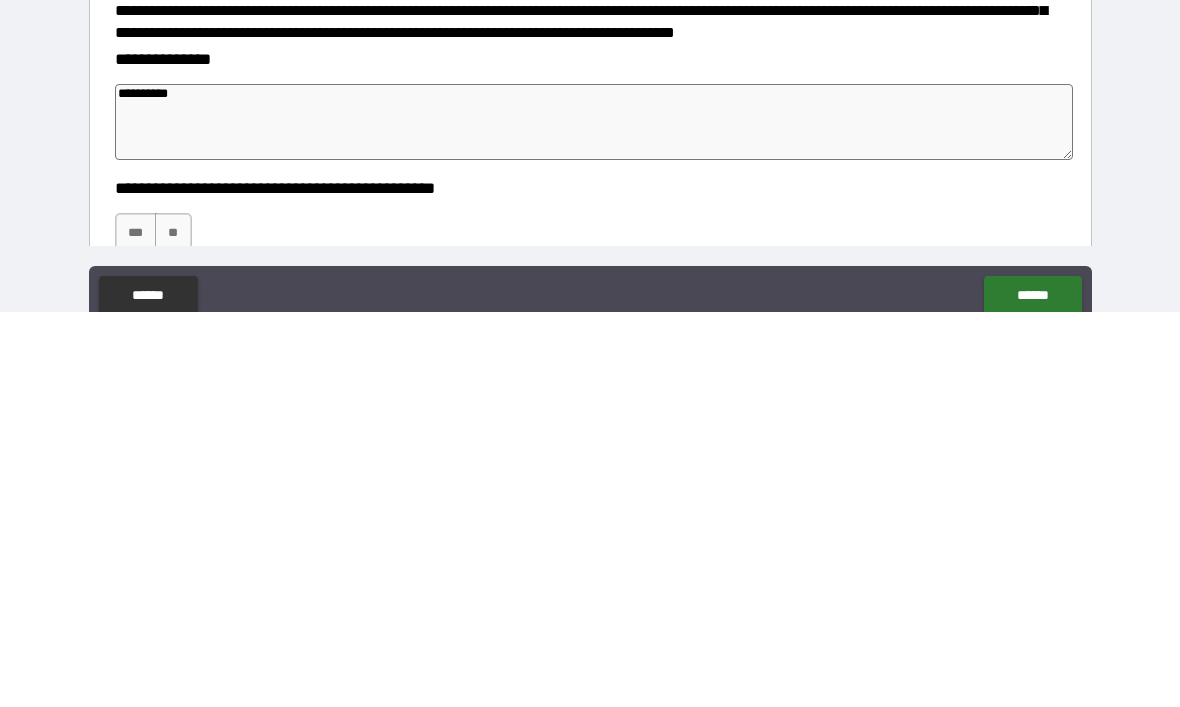 type on "*" 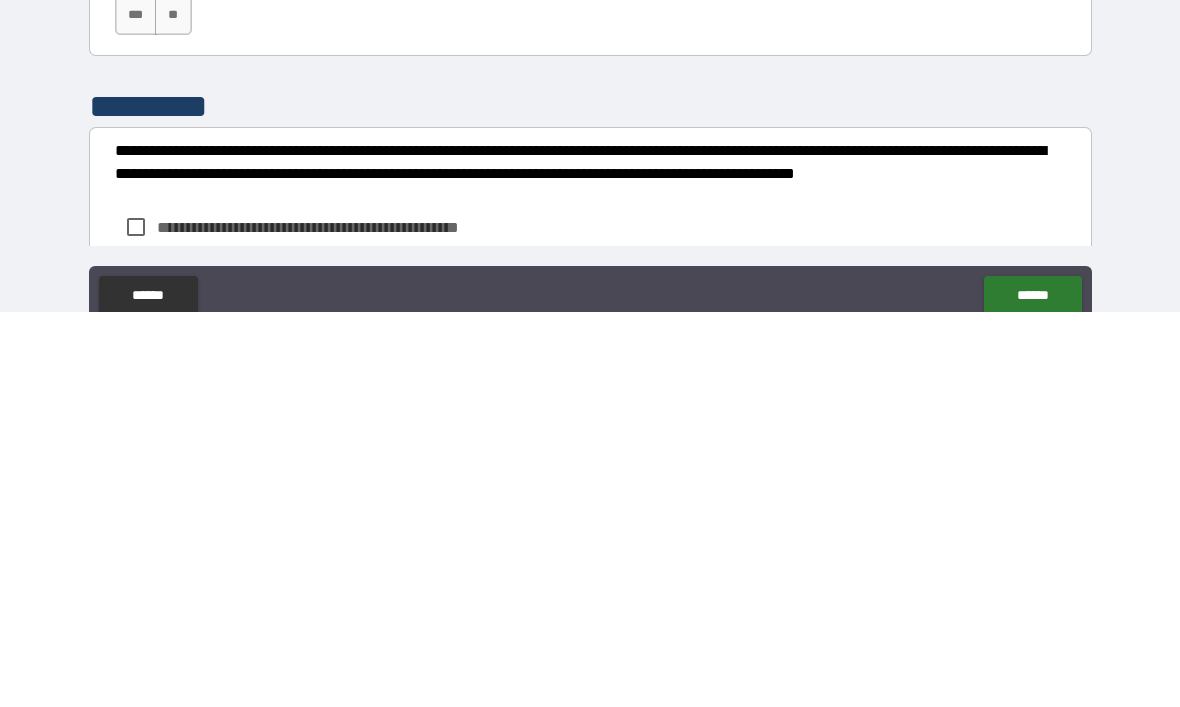 scroll, scrollTop: 630, scrollLeft: 0, axis: vertical 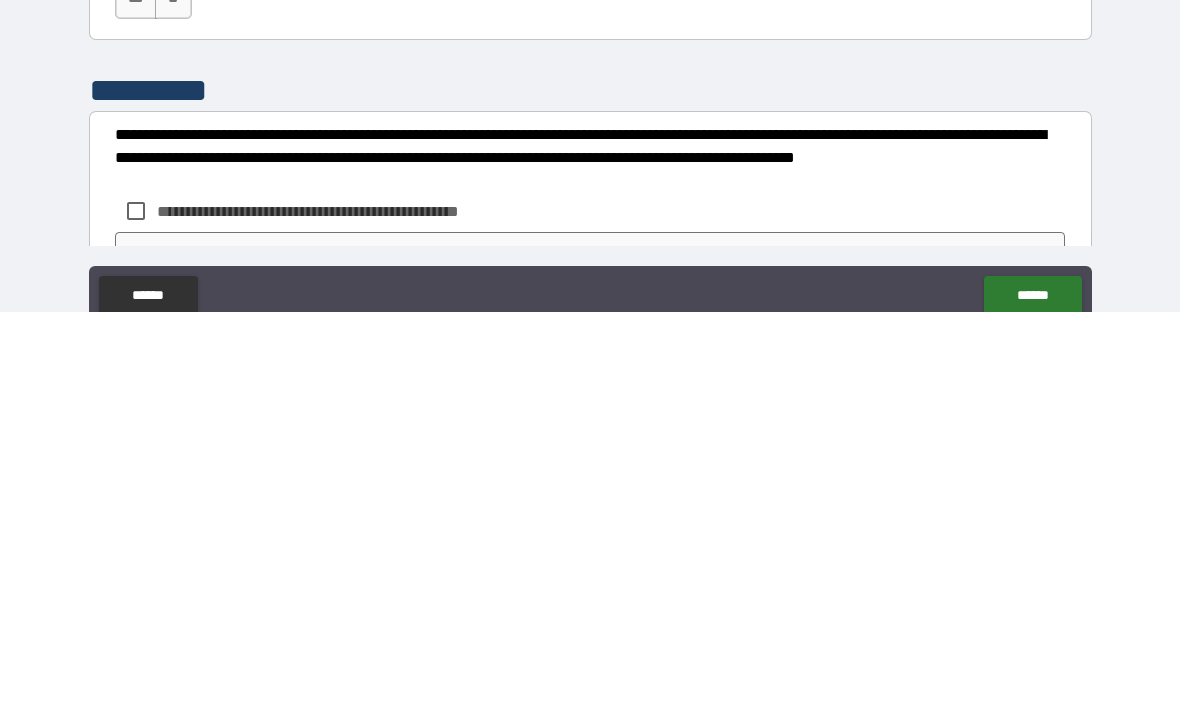 type on "**********" 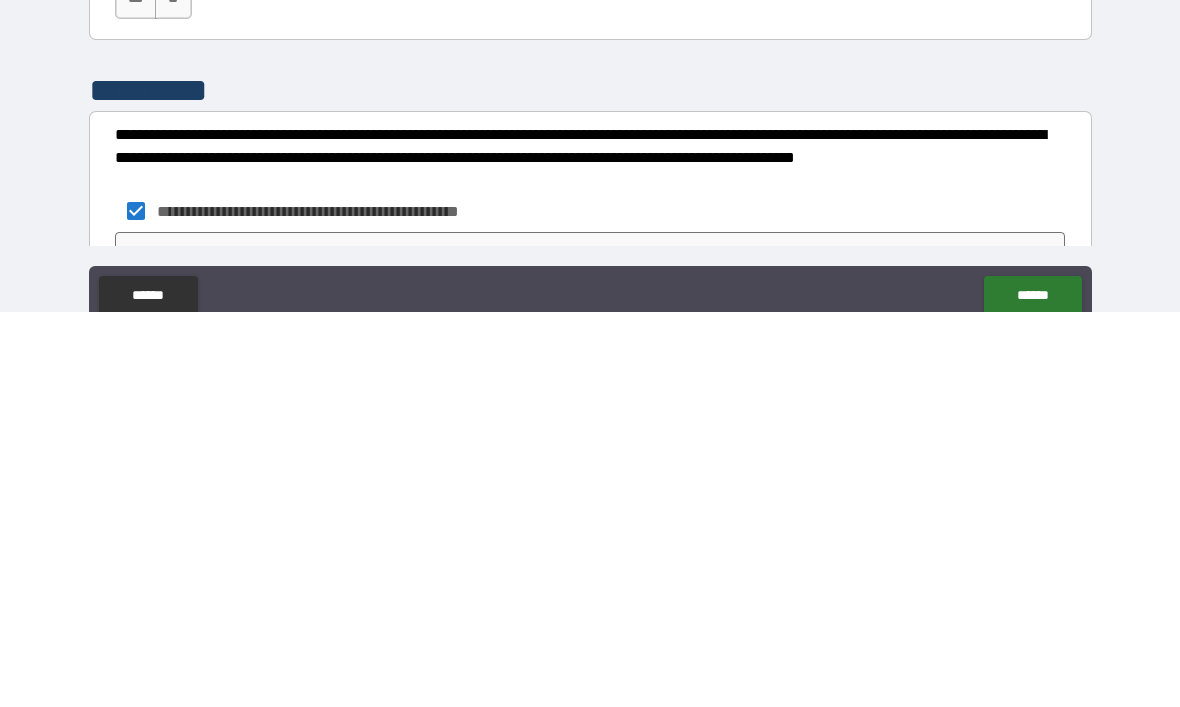 scroll, scrollTop: 67, scrollLeft: 0, axis: vertical 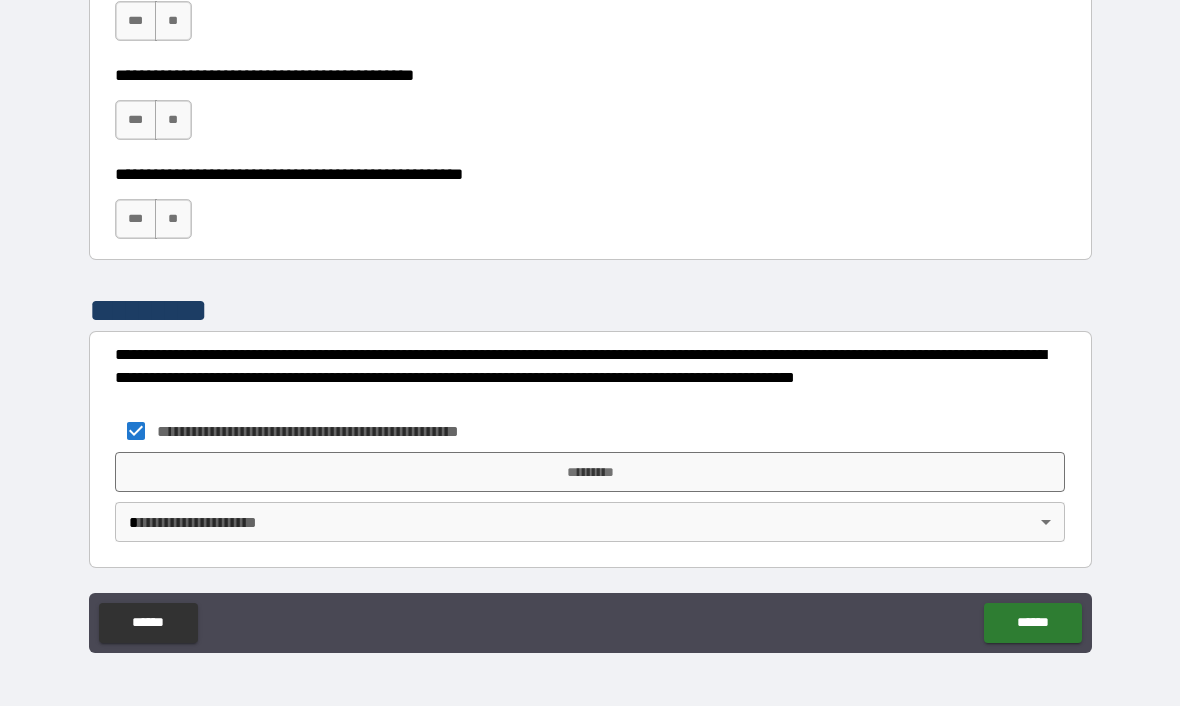 click on "**********" at bounding box center (590, 320) 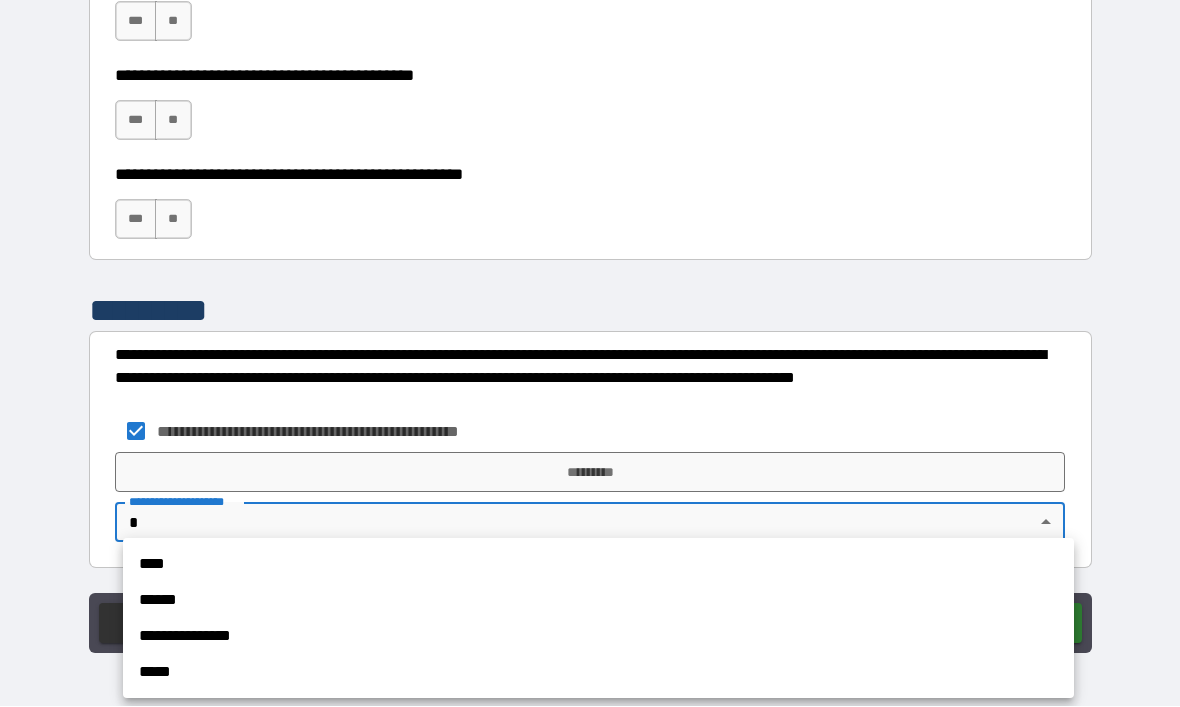 click on "****" at bounding box center [598, 565] 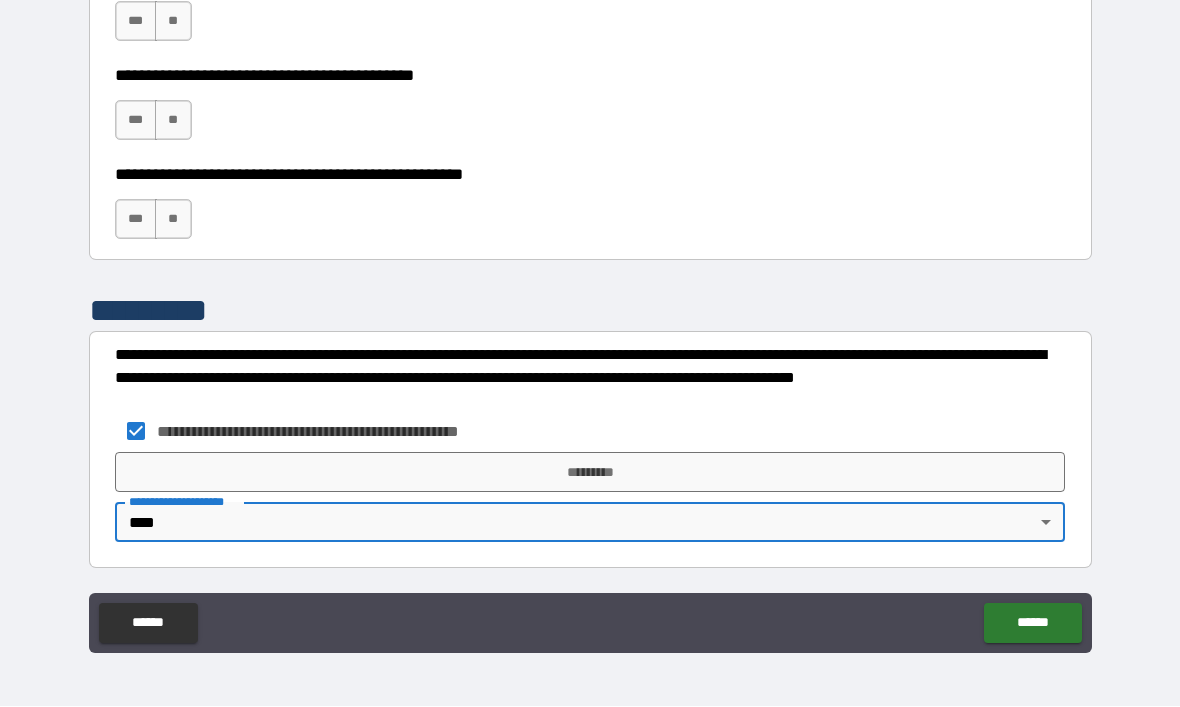 type on "*" 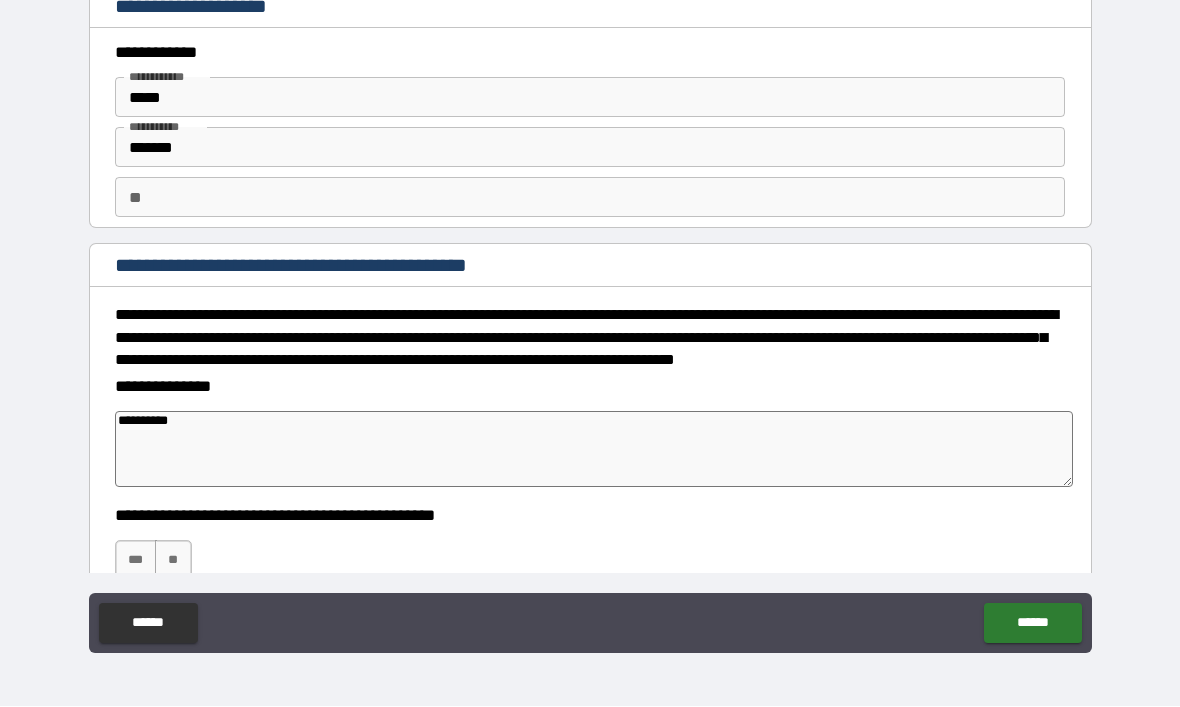 scroll, scrollTop: 0, scrollLeft: 0, axis: both 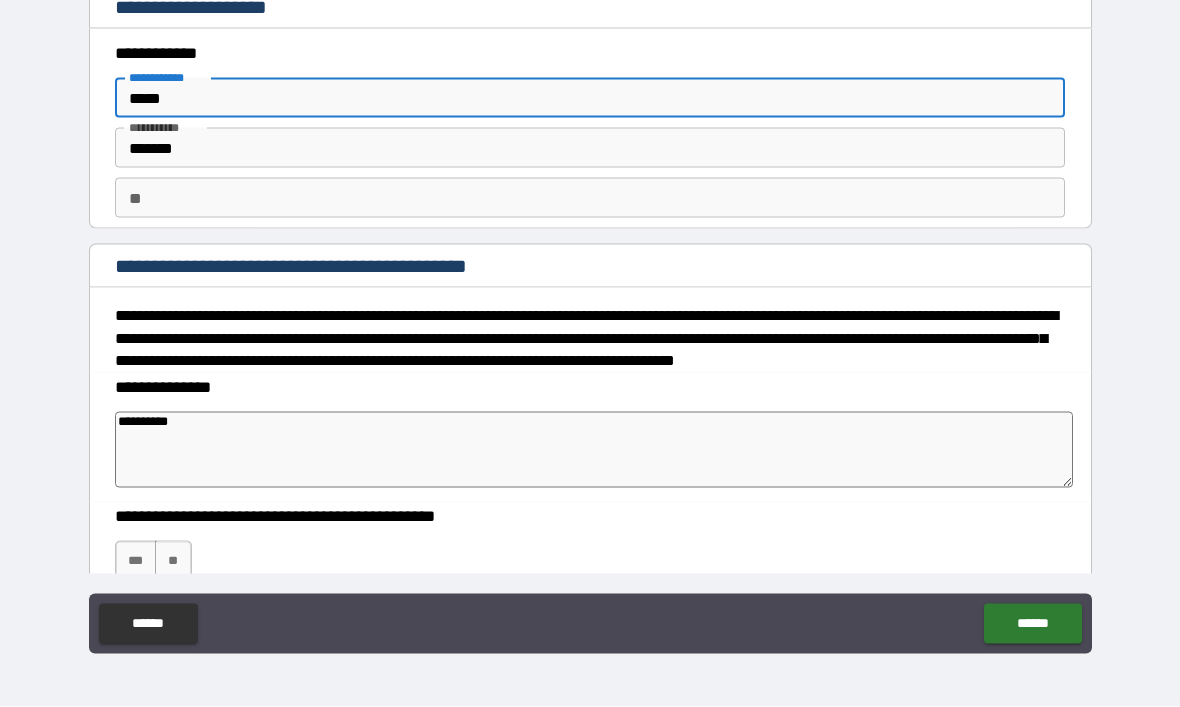 type on "****" 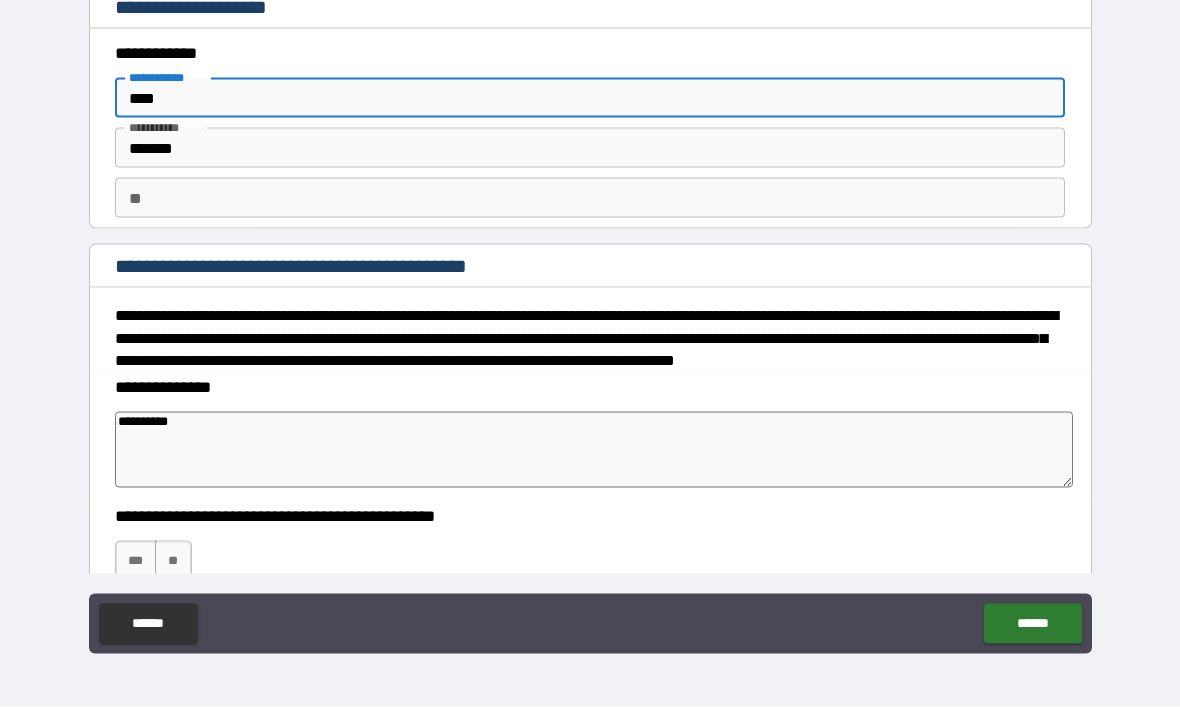 type on "*" 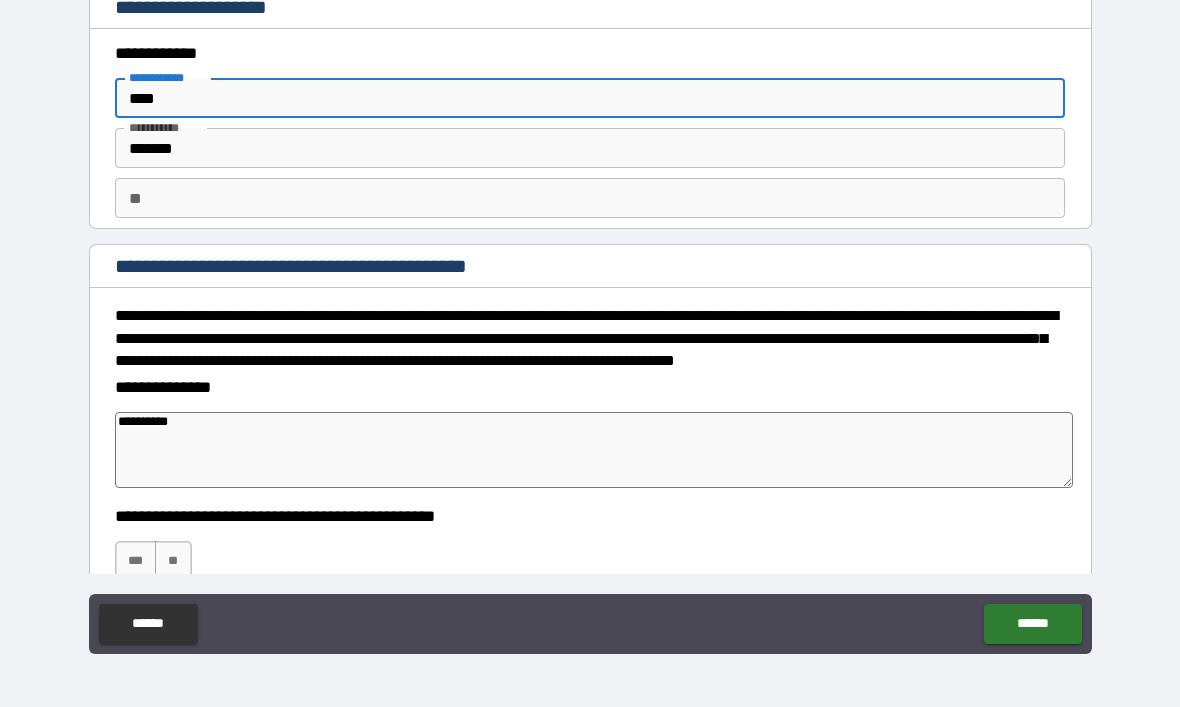 type on "***" 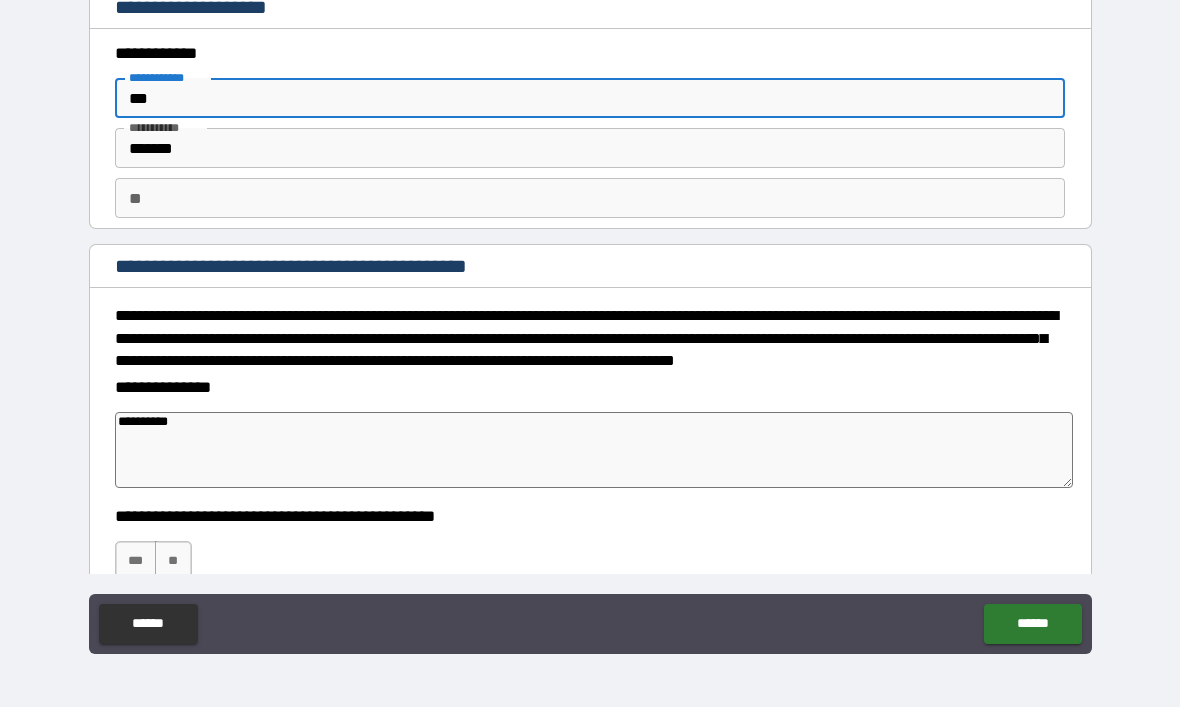 type on "*" 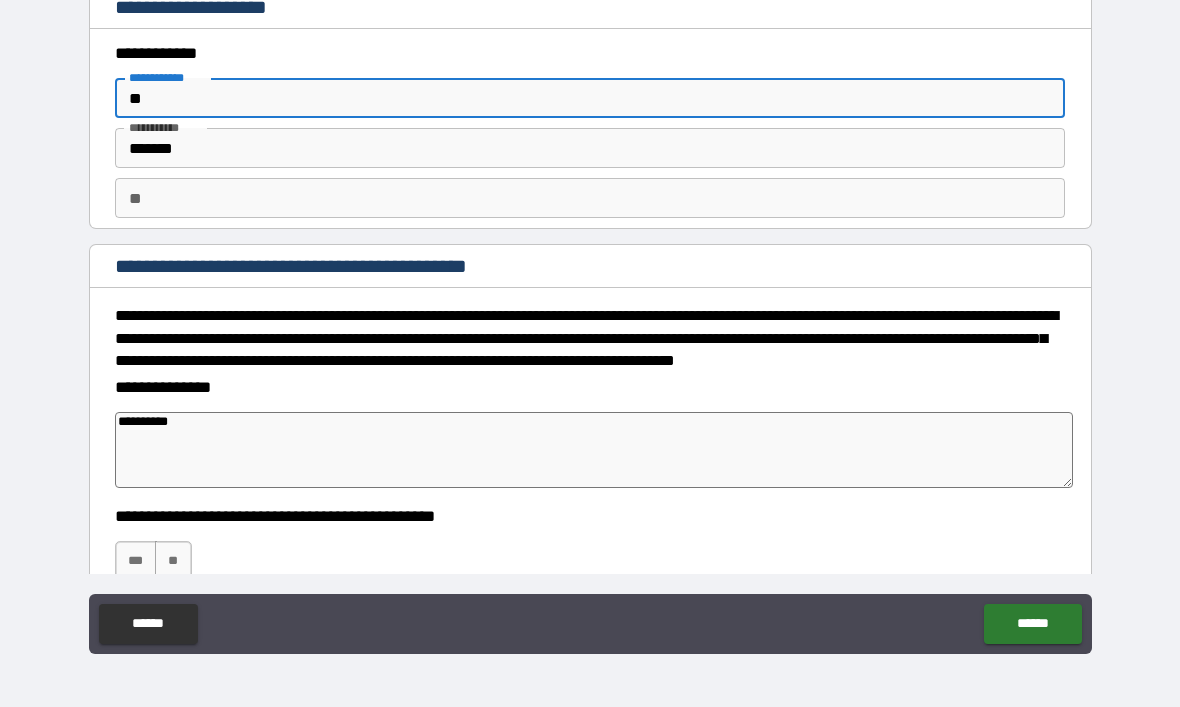 type on "*" 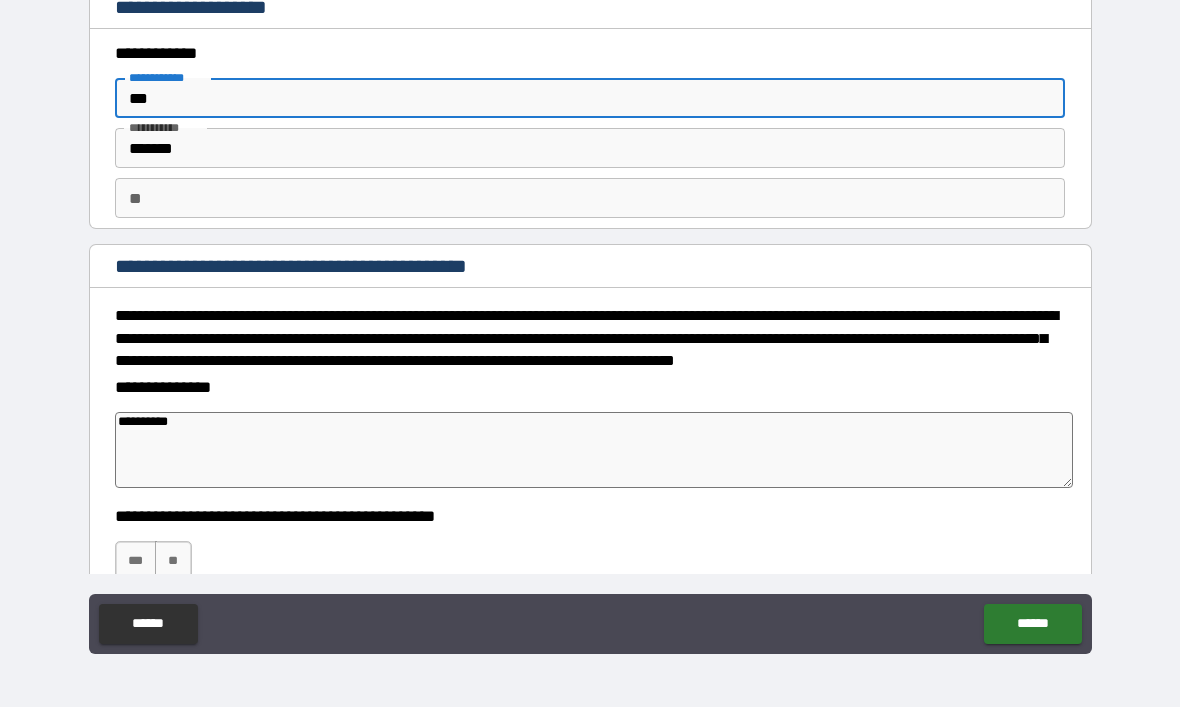 type on "*" 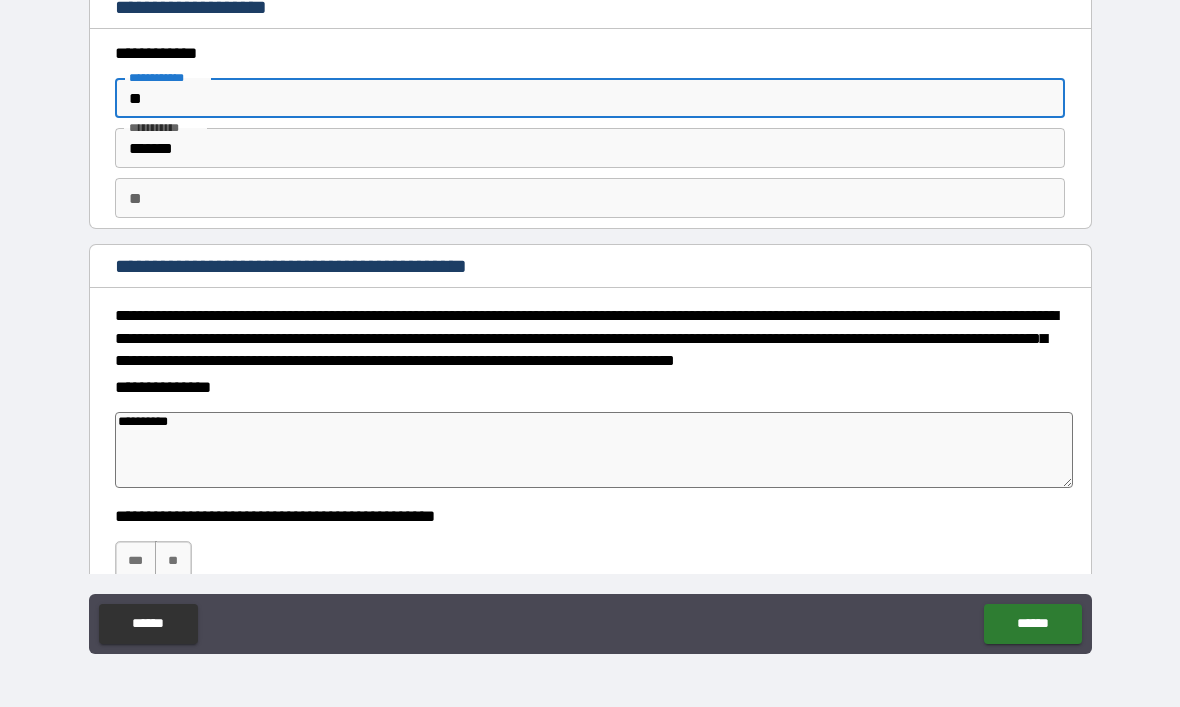 type on "*" 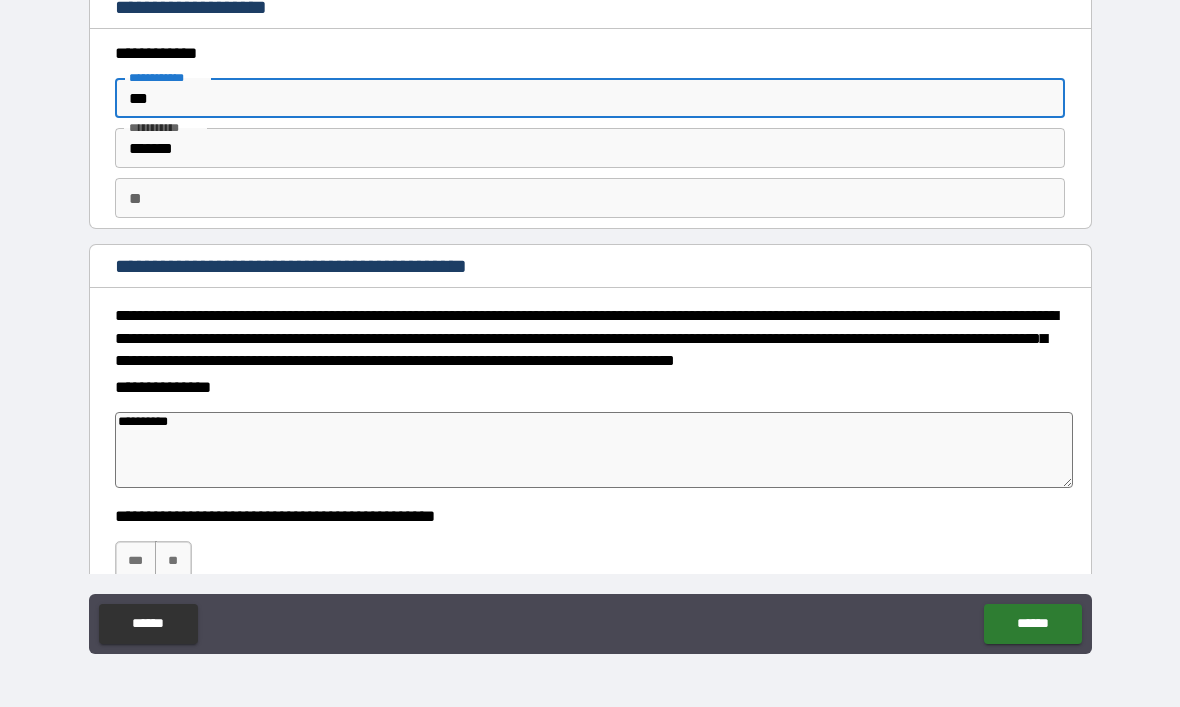 type on "*" 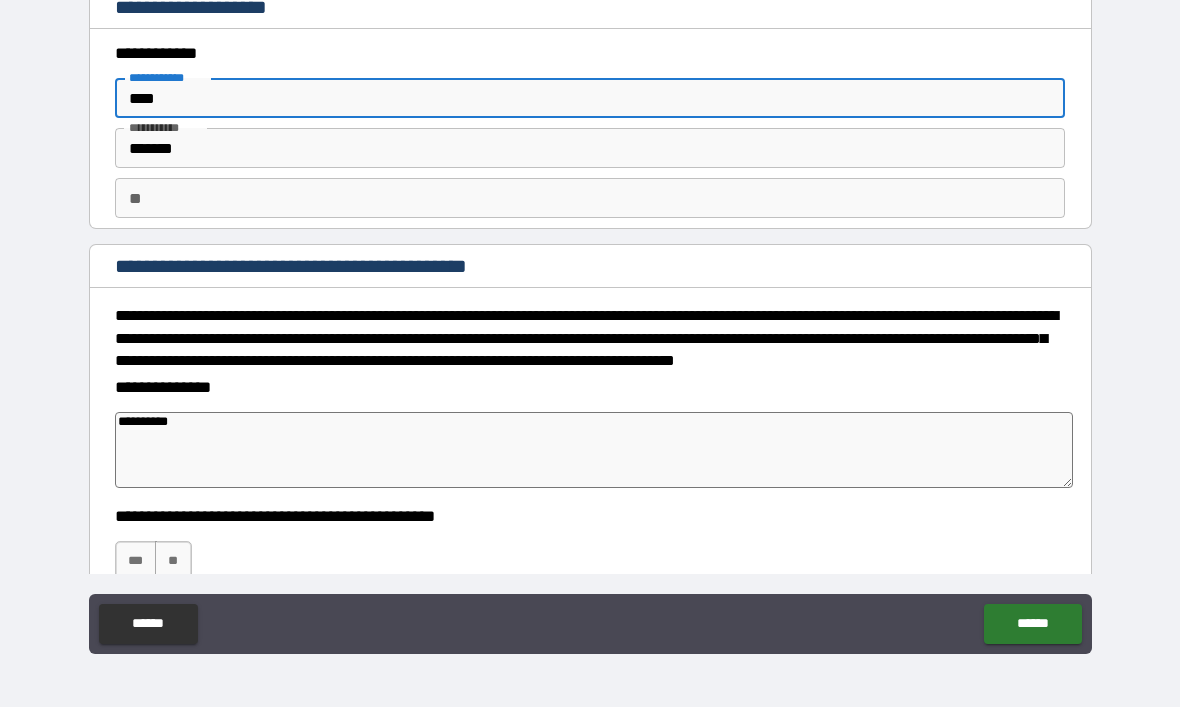 type on "*" 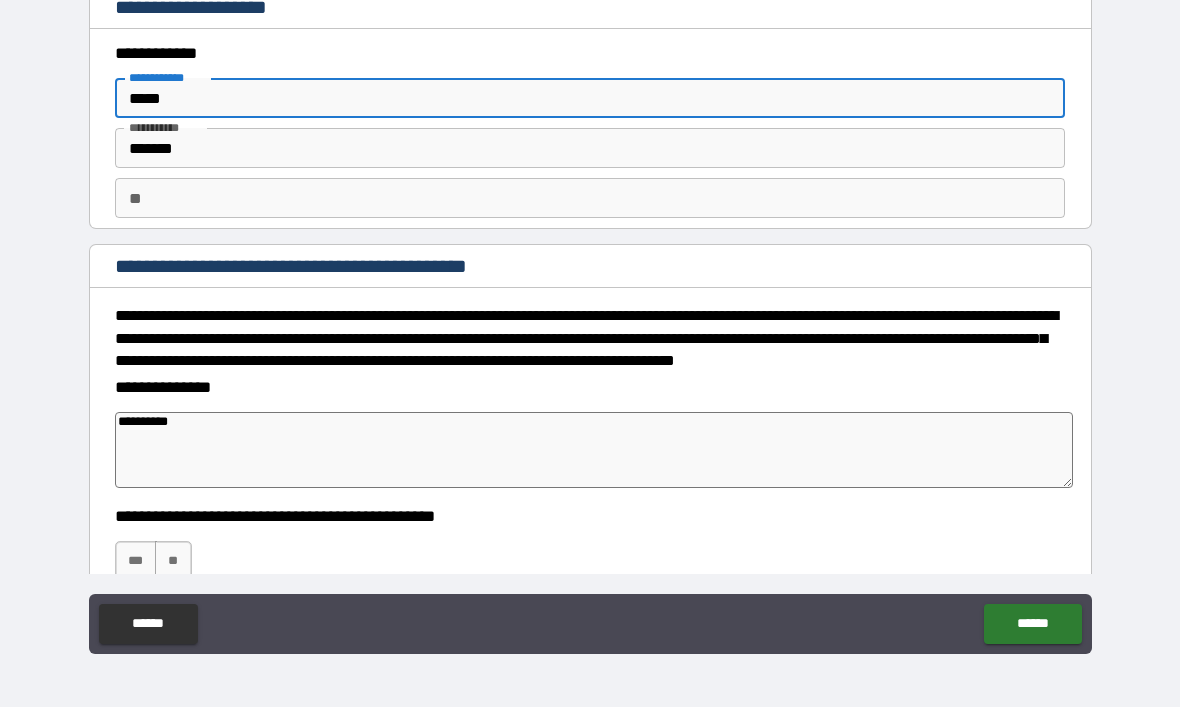 type on "*" 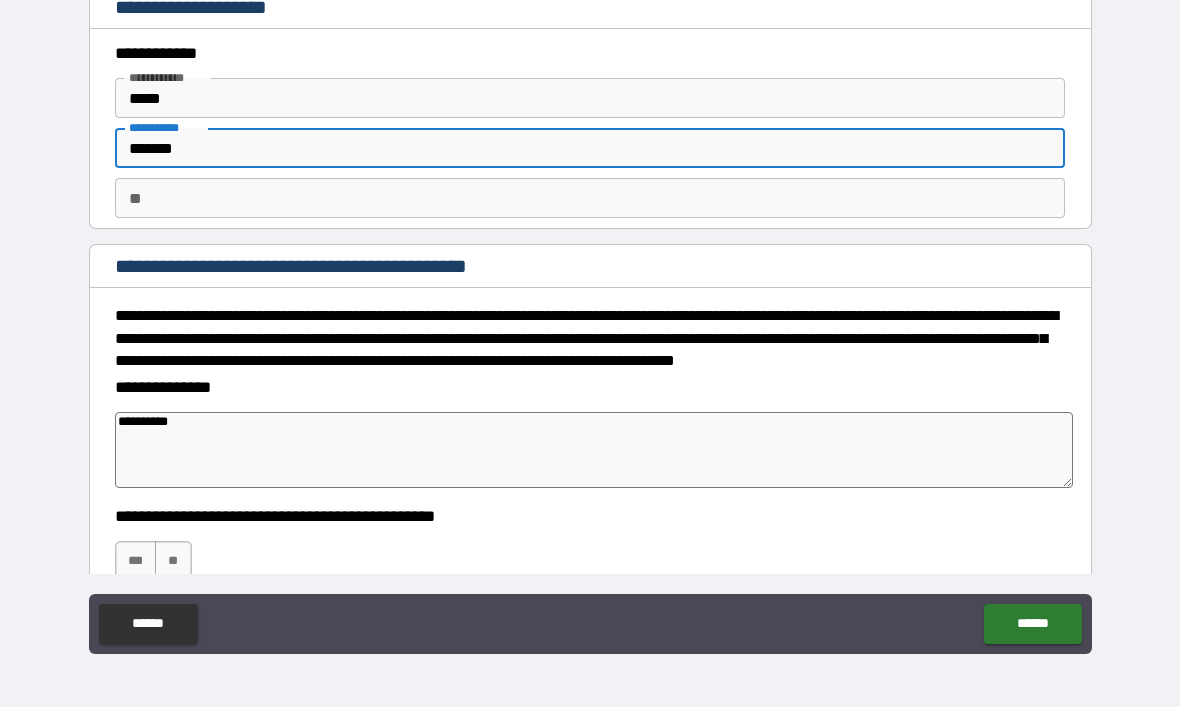 type on "******" 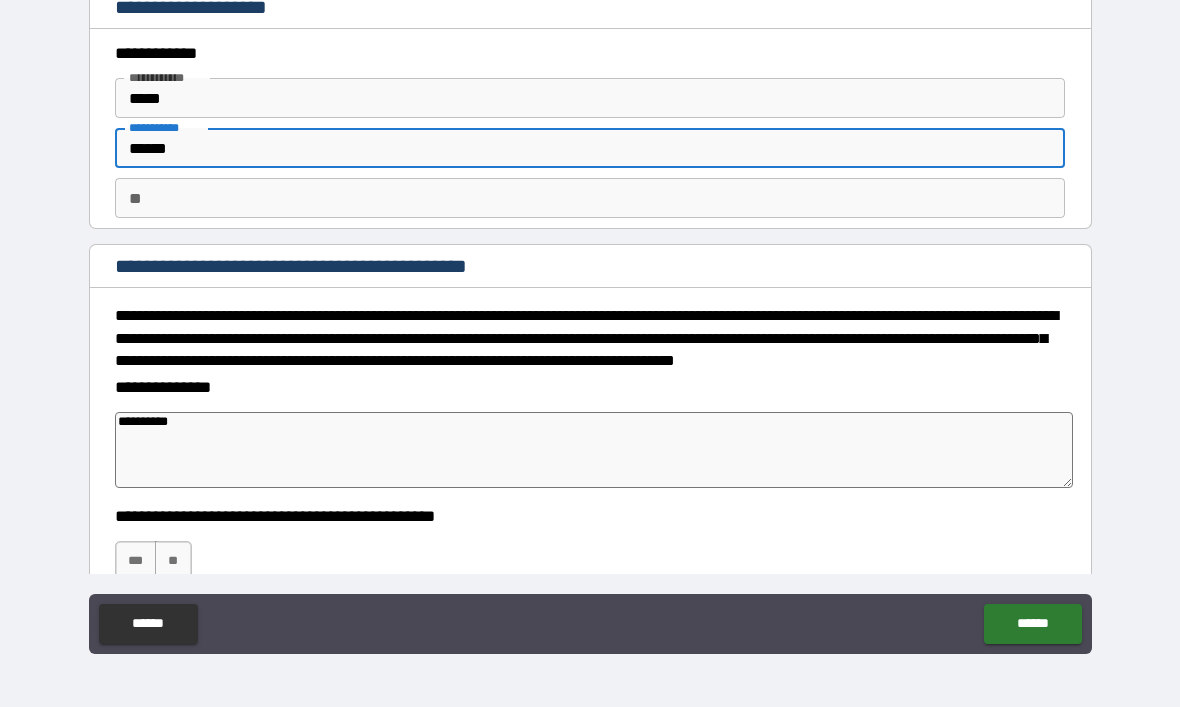 type on "*" 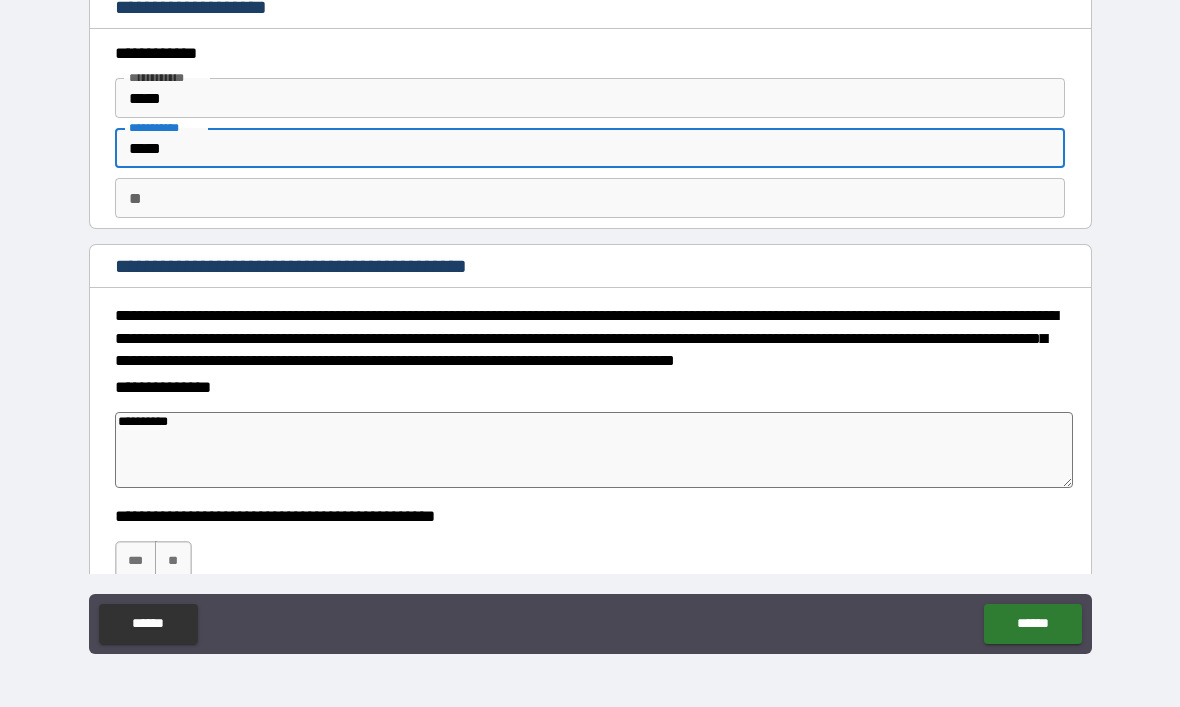 type on "*" 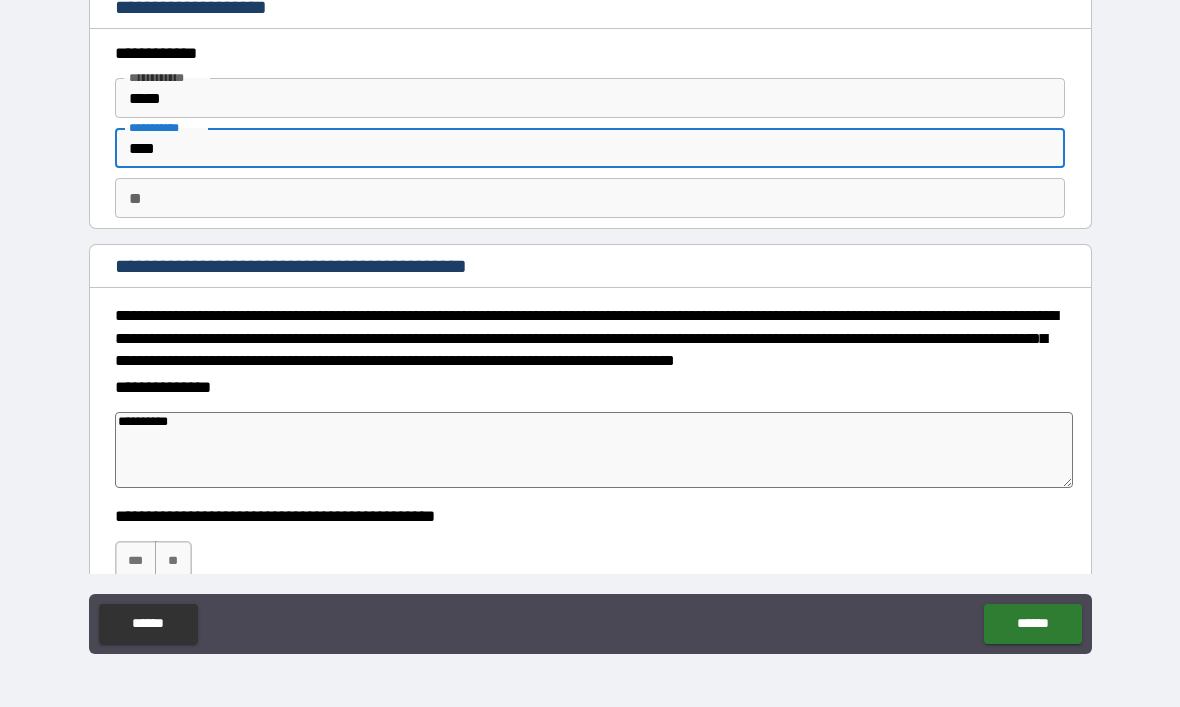 type on "***" 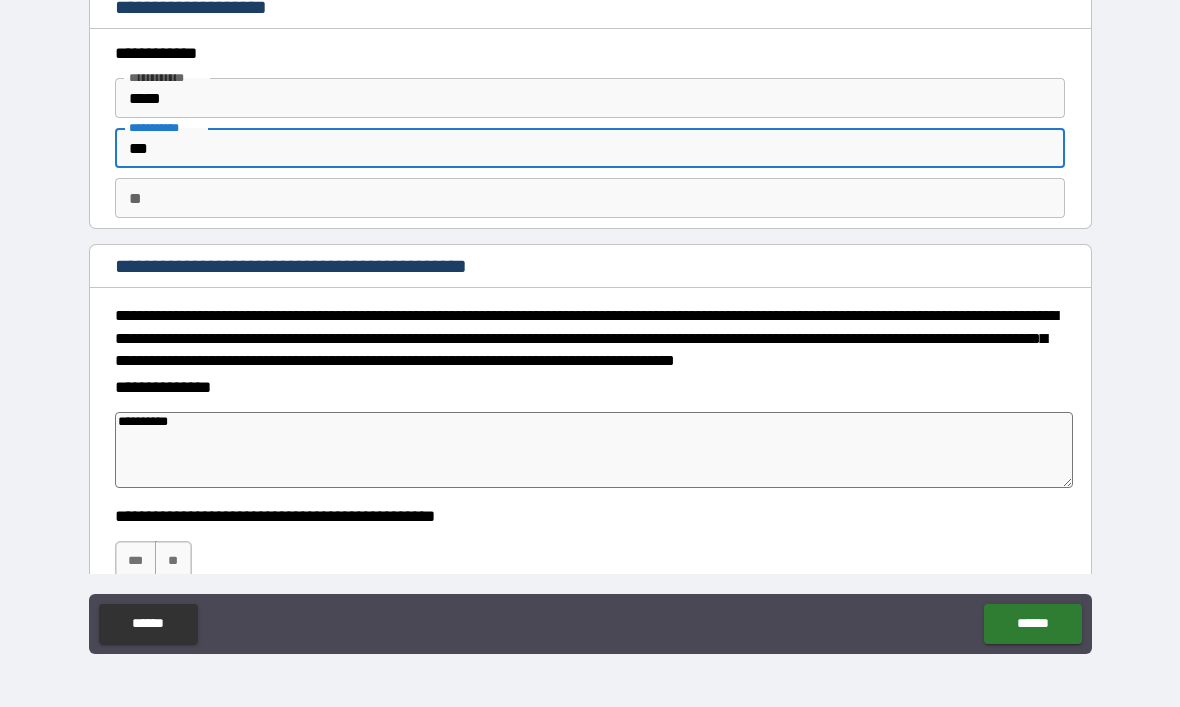 type on "*" 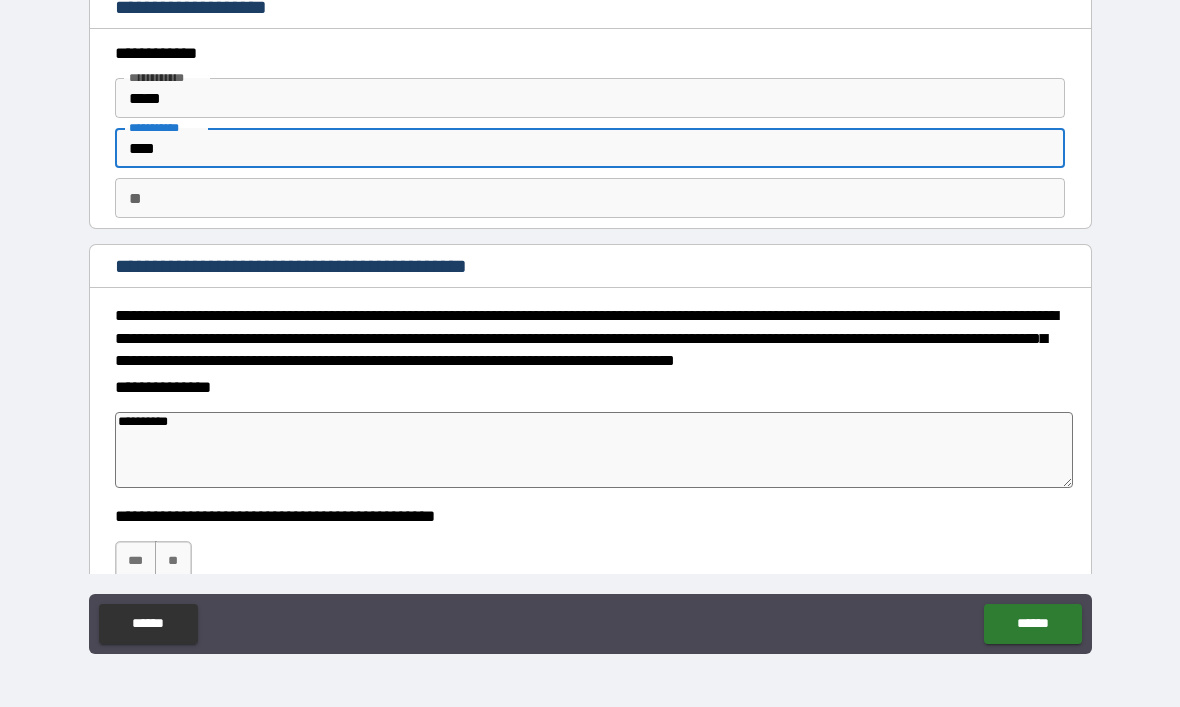 type on "*" 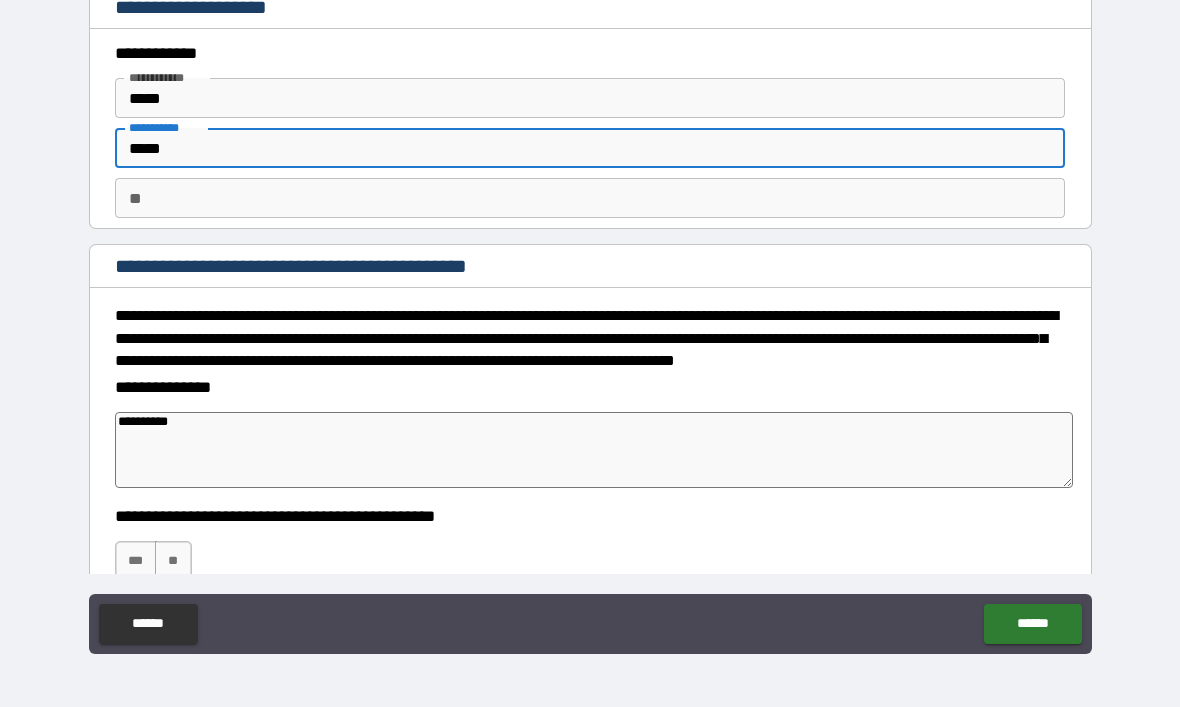 type on "*" 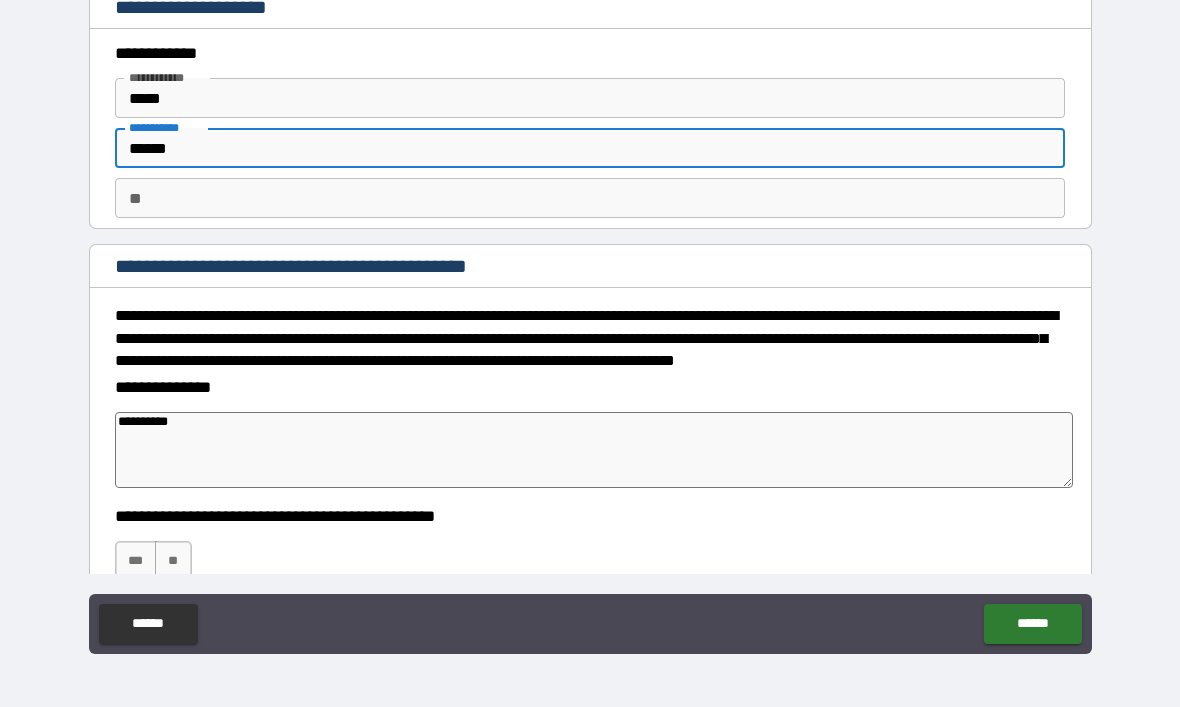type on "*" 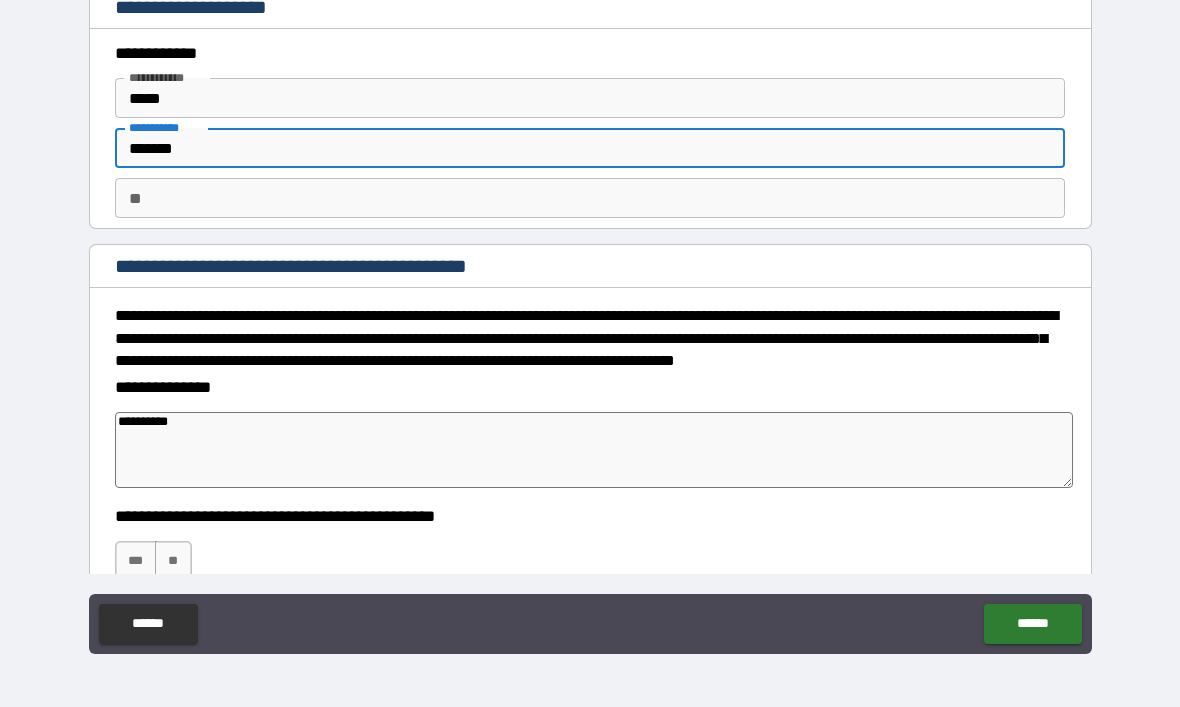 type on "*" 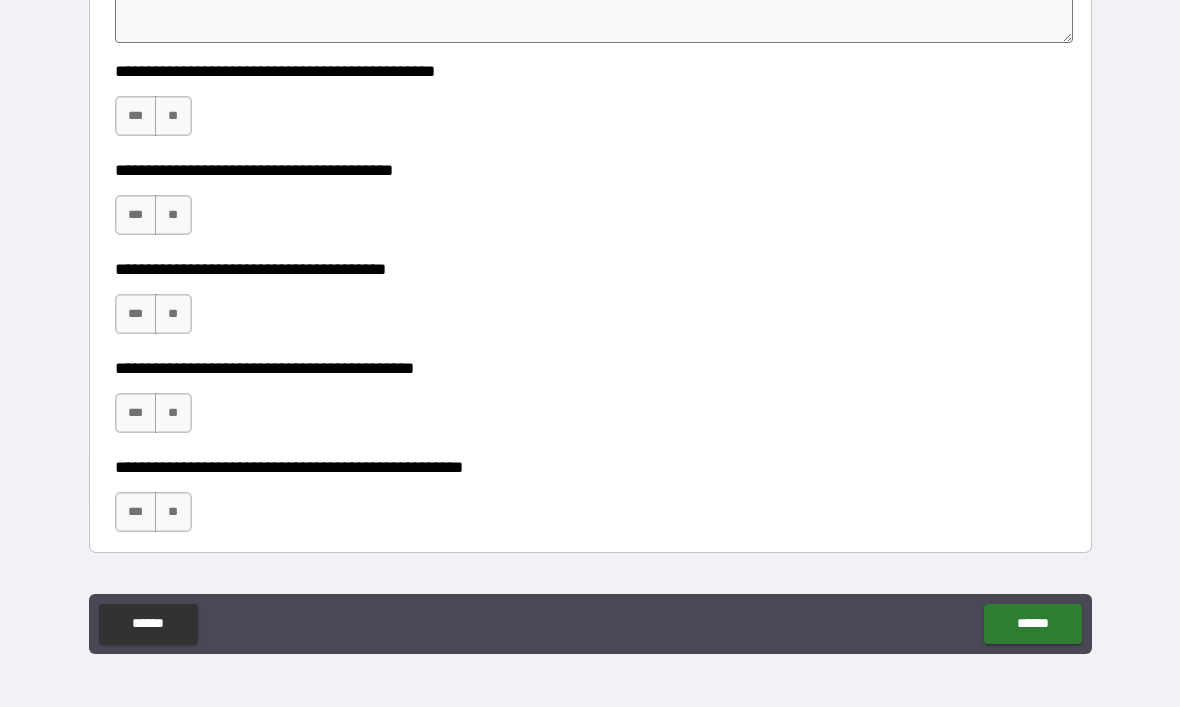 scroll, scrollTop: 449, scrollLeft: 0, axis: vertical 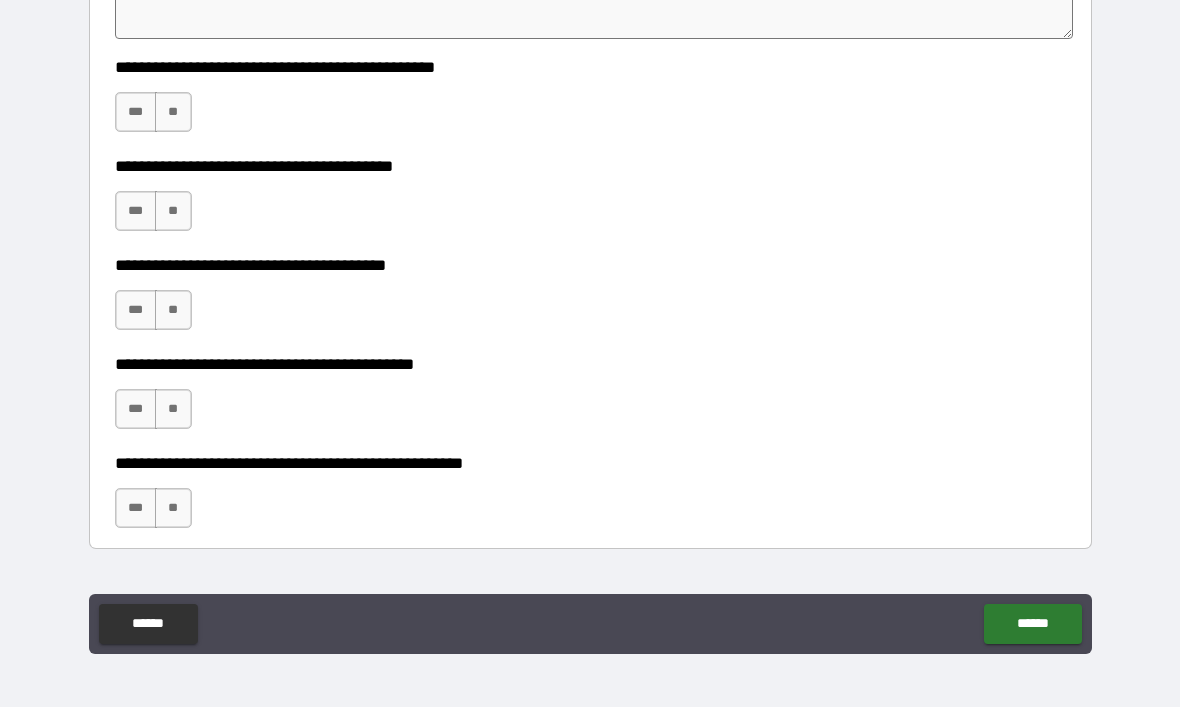 type on "*******" 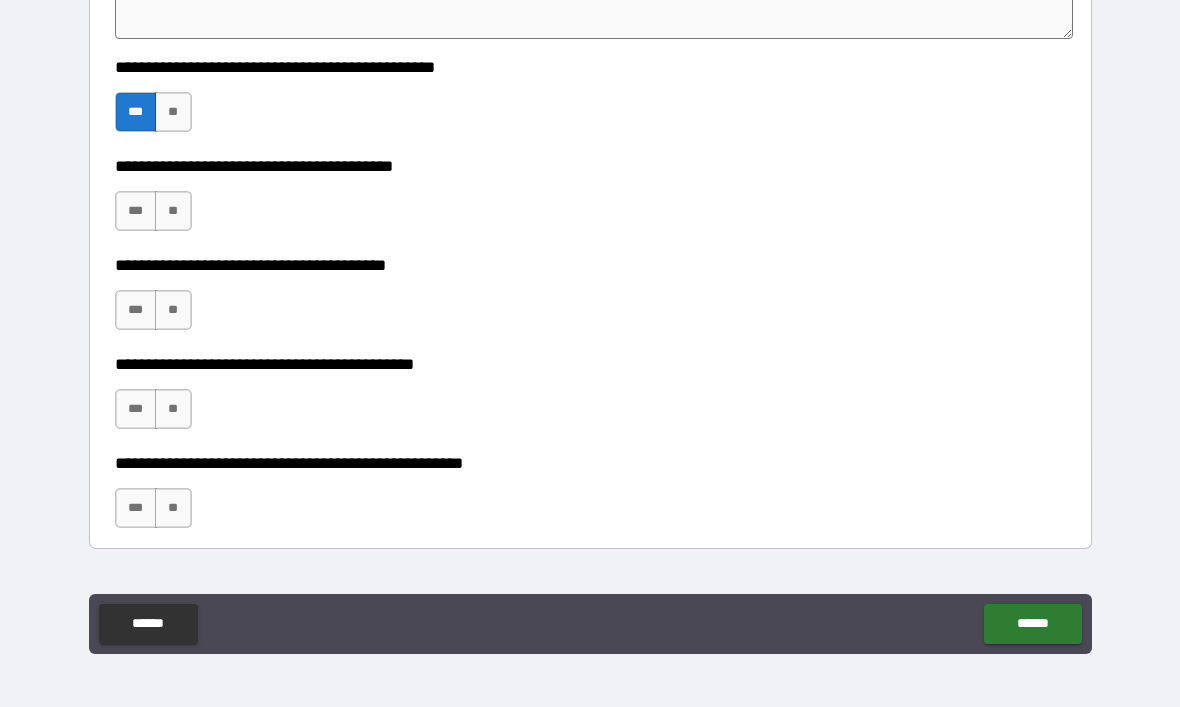 click on "***" at bounding box center (136, 211) 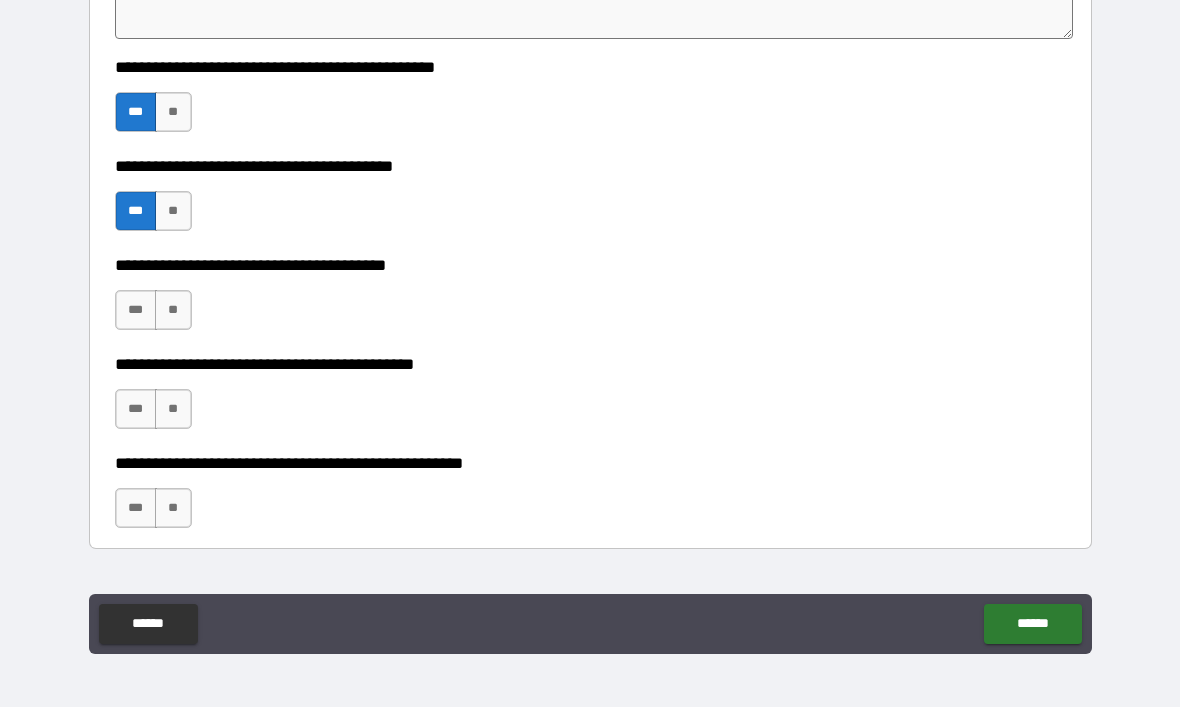 click on "***" at bounding box center [136, 310] 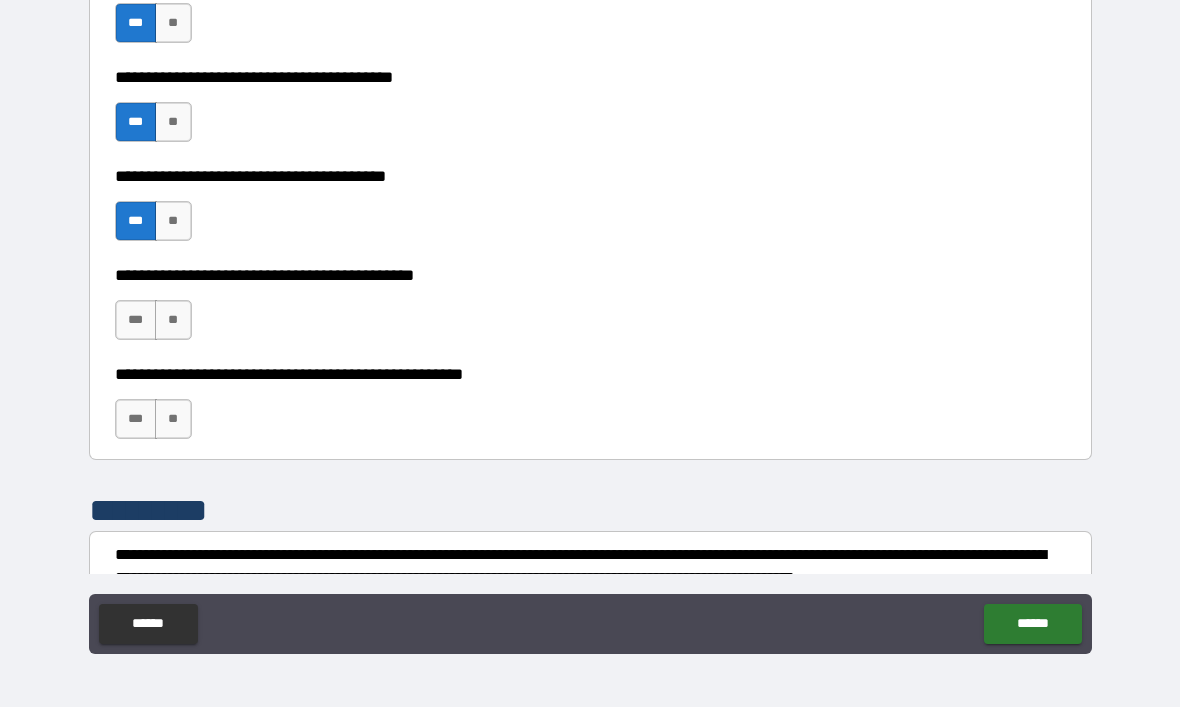 scroll, scrollTop: 557, scrollLeft: 0, axis: vertical 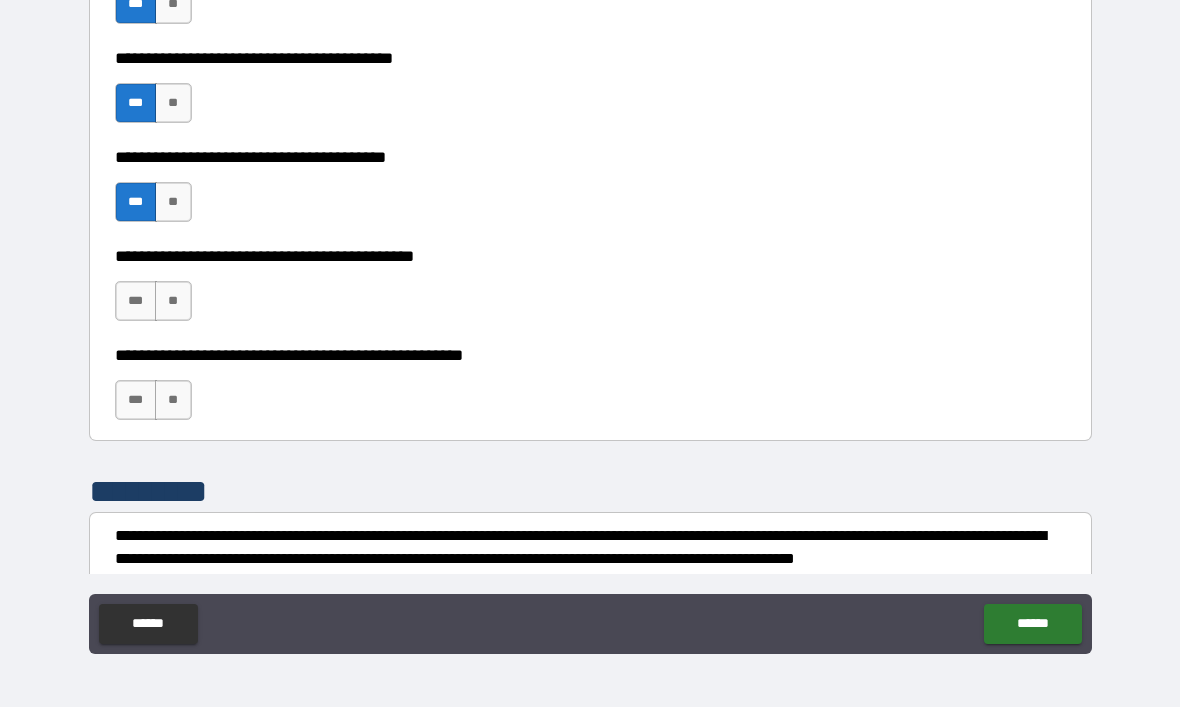 click on "***" at bounding box center (136, 301) 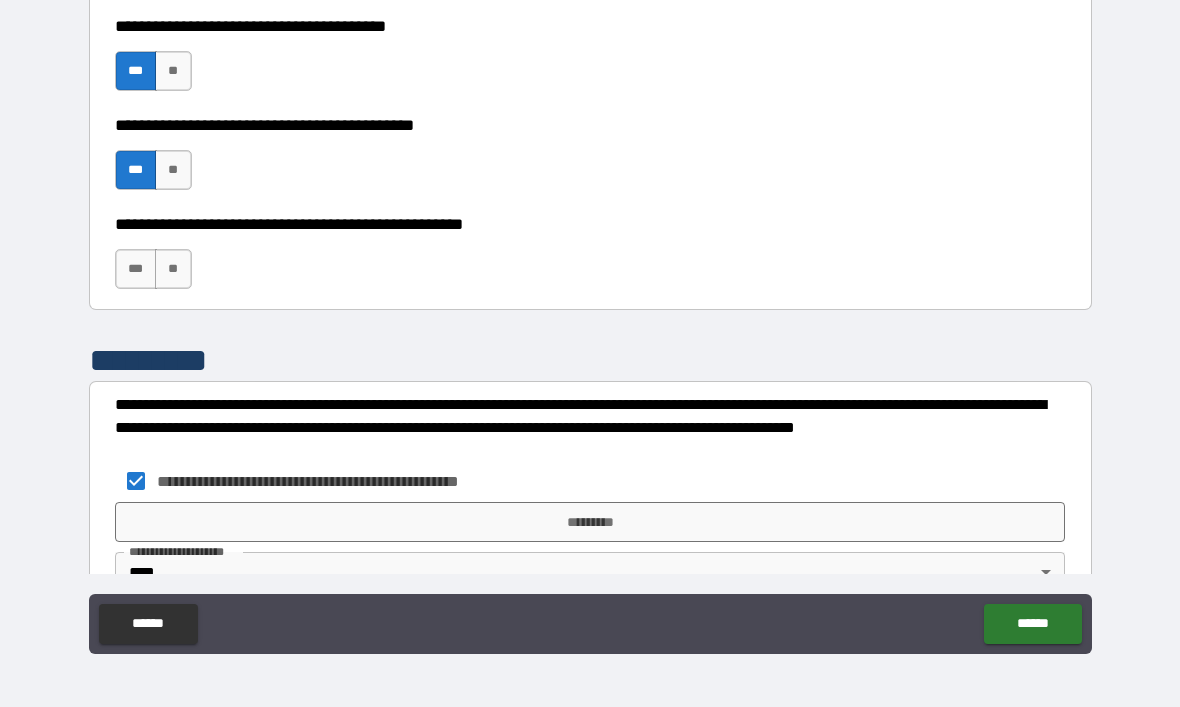 scroll, scrollTop: 689, scrollLeft: 0, axis: vertical 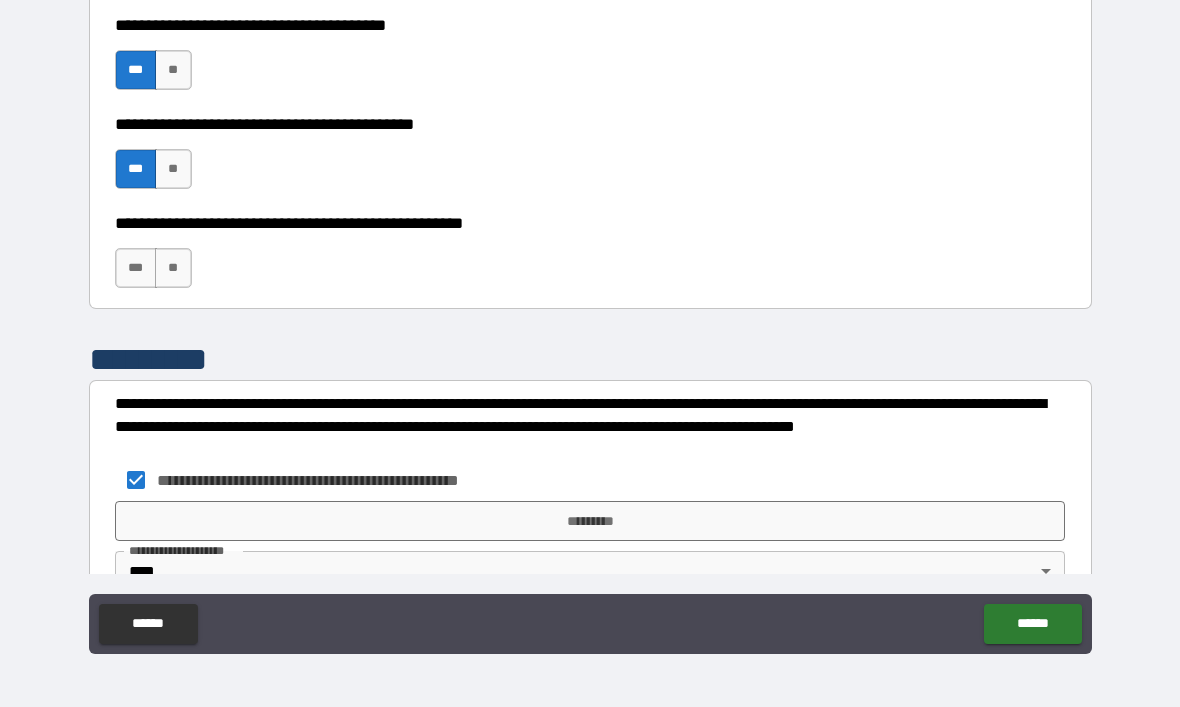 click on "***" at bounding box center [136, 268] 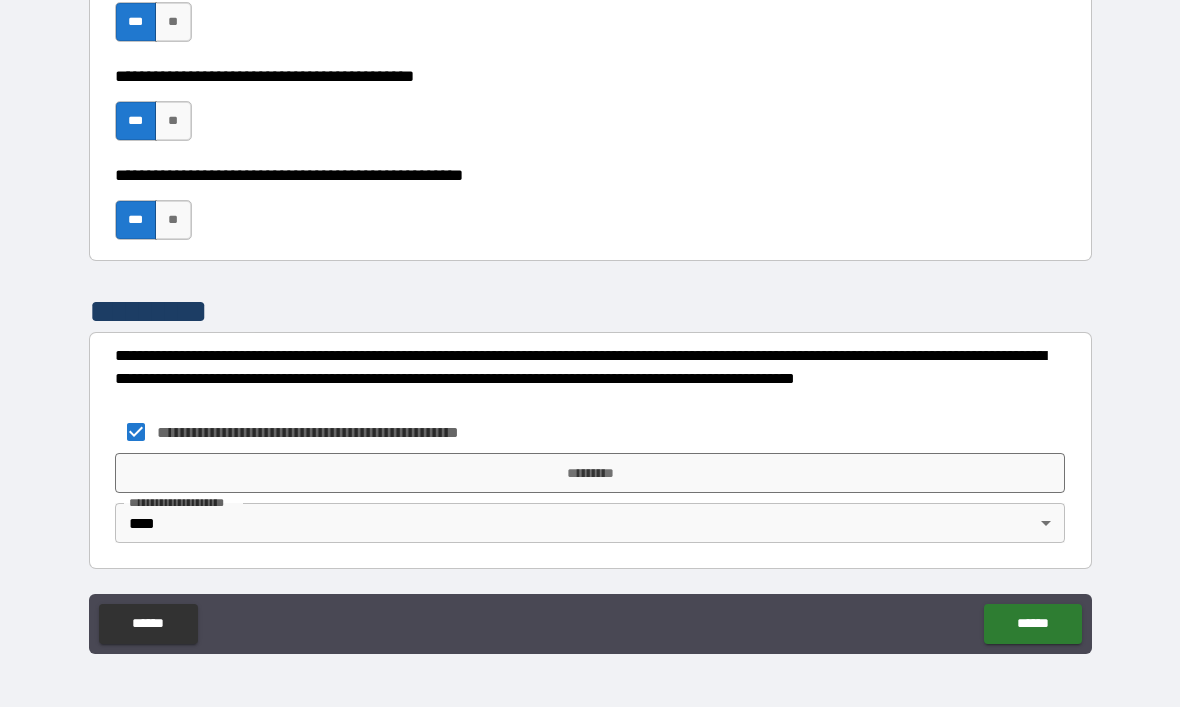 scroll, scrollTop: 757, scrollLeft: 0, axis: vertical 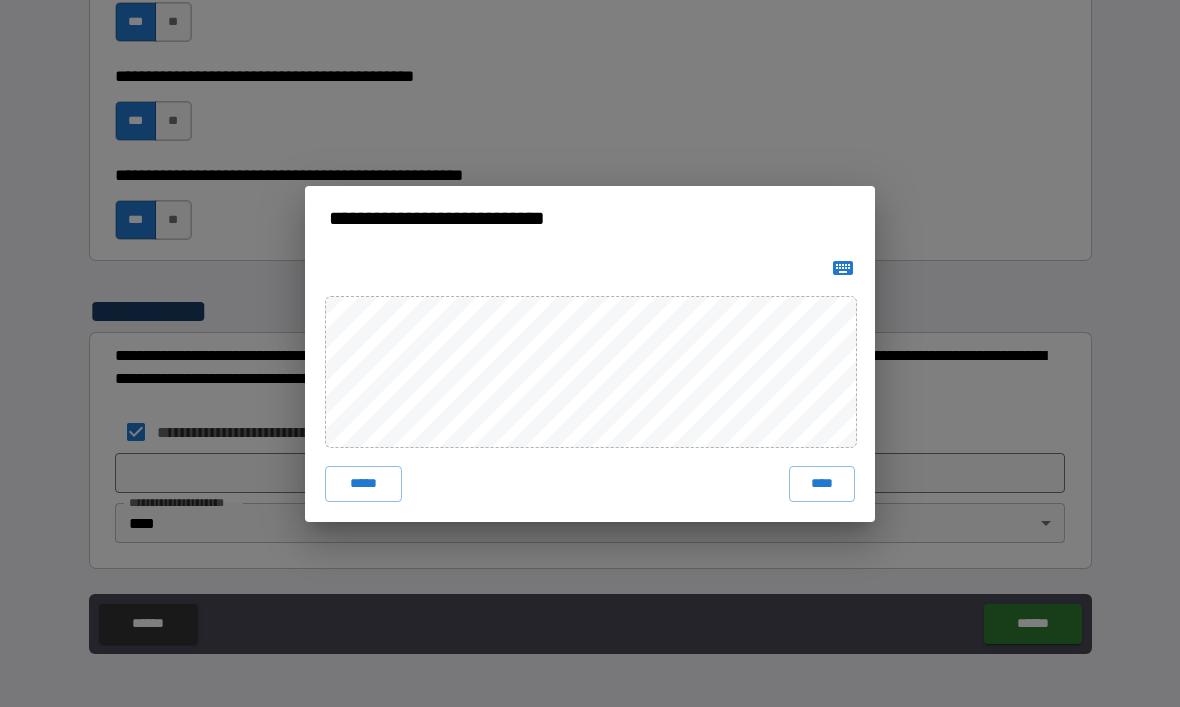click on "****" at bounding box center (822, 484) 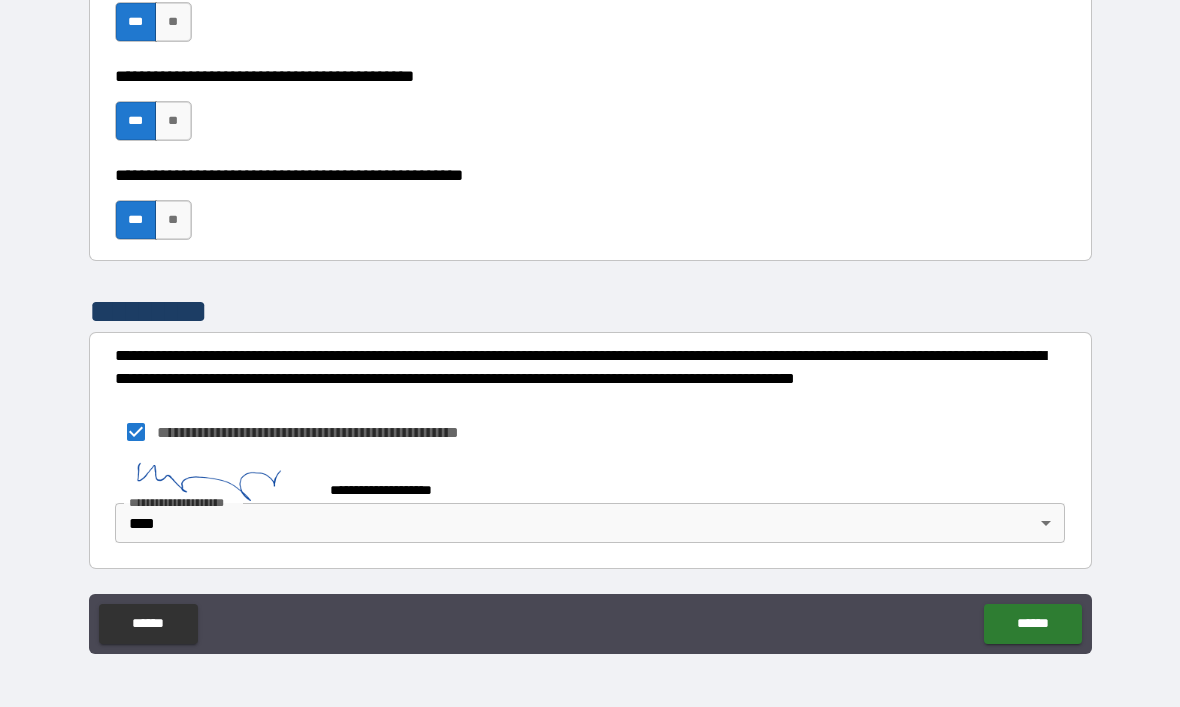 scroll, scrollTop: 747, scrollLeft: 0, axis: vertical 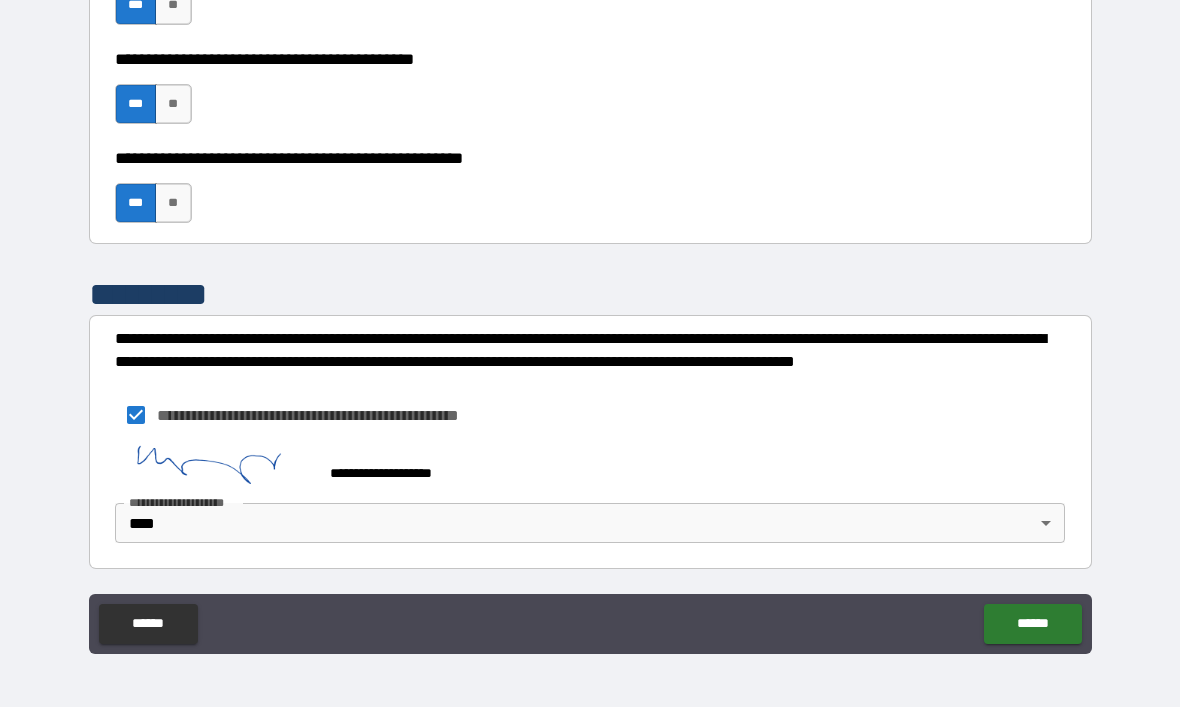 click on "******" at bounding box center (1032, 624) 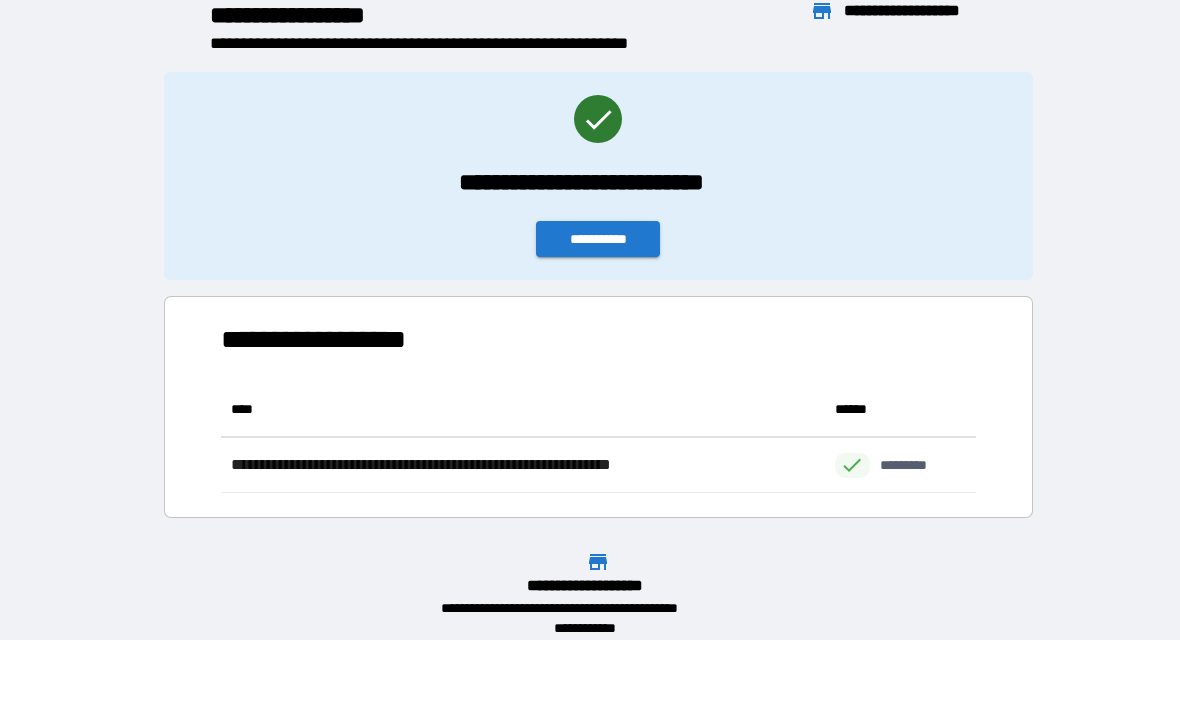 scroll, scrollTop: 111, scrollLeft: 755, axis: both 